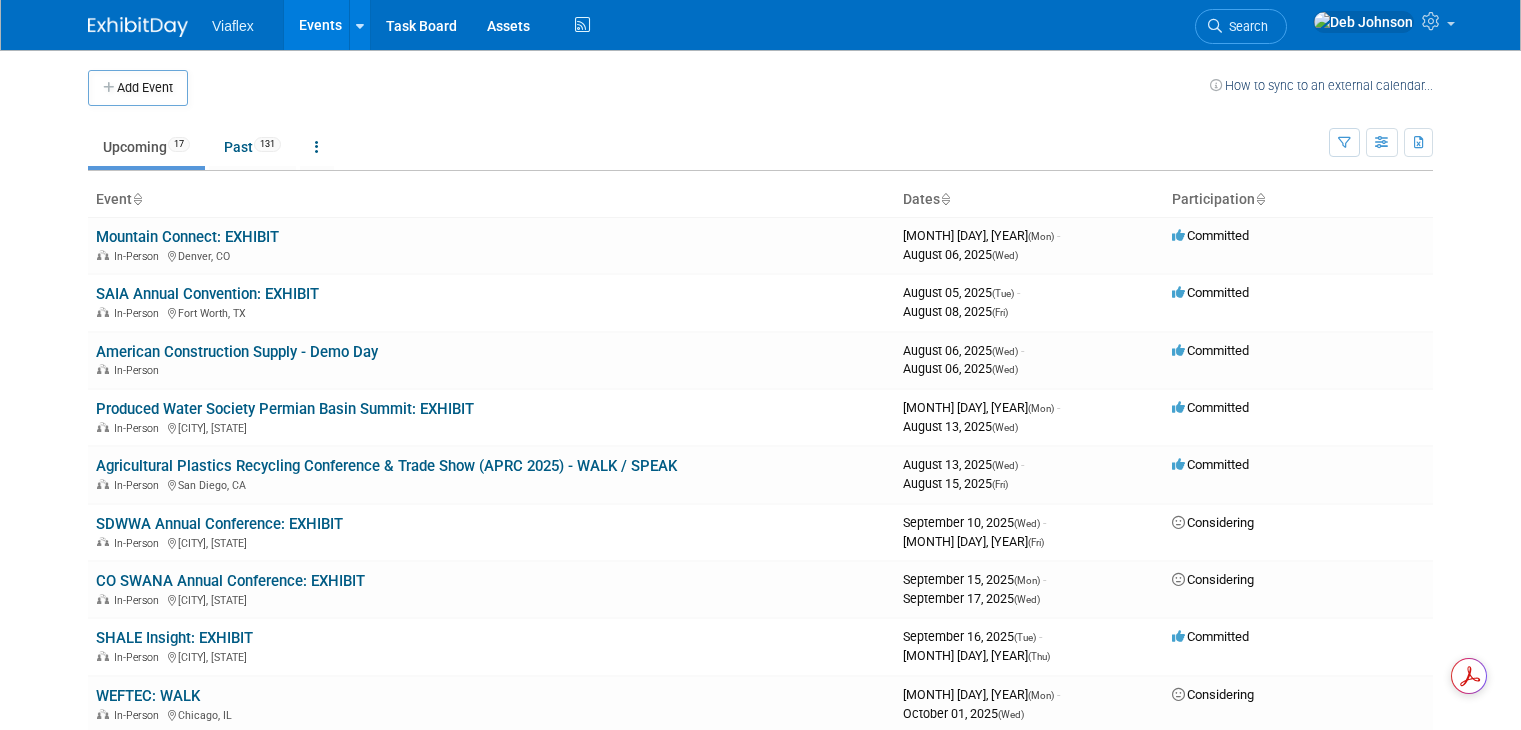 scroll, scrollTop: 0, scrollLeft: 0, axis: both 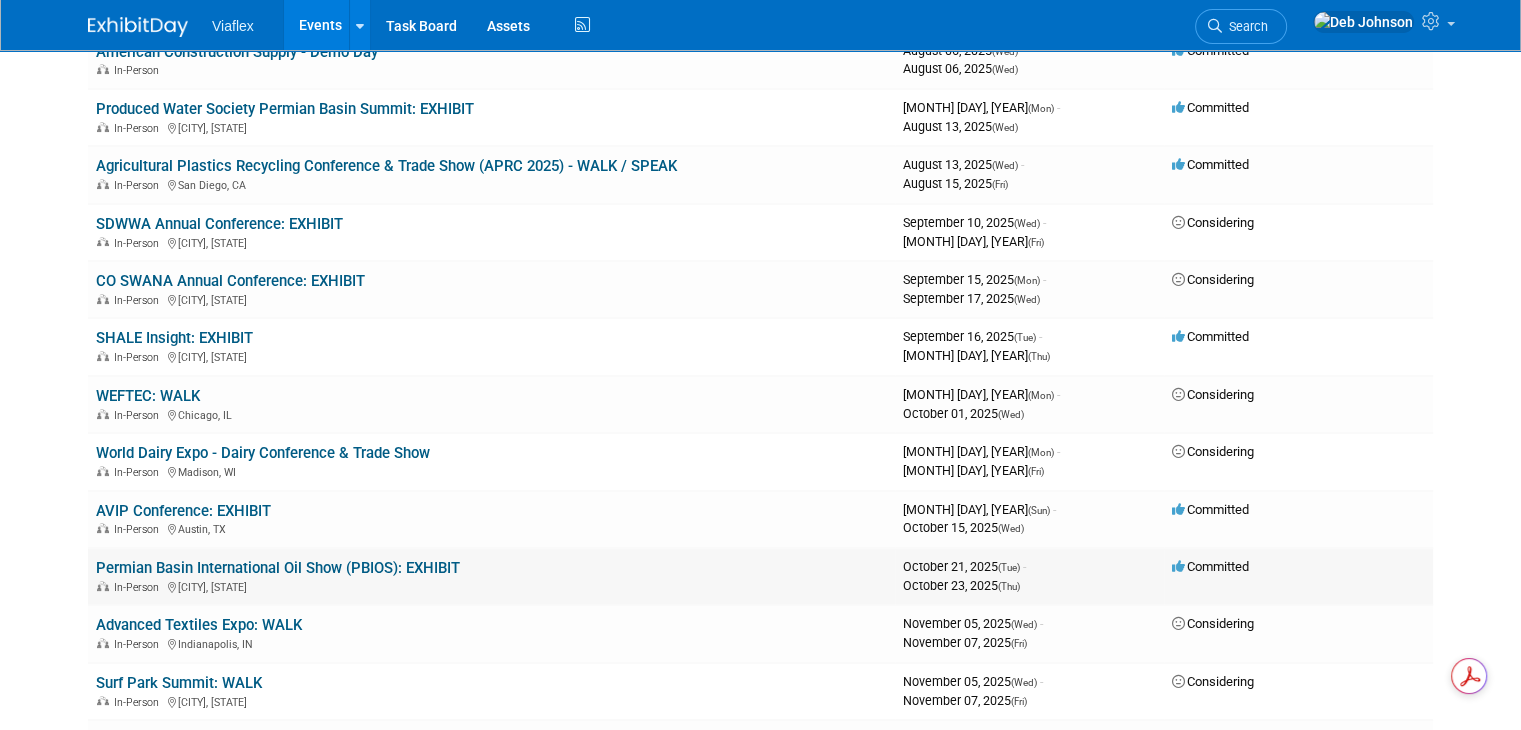 click on "Permian Basin International Oil Show (PBIOS): EXHIBIT" at bounding box center (278, 568) 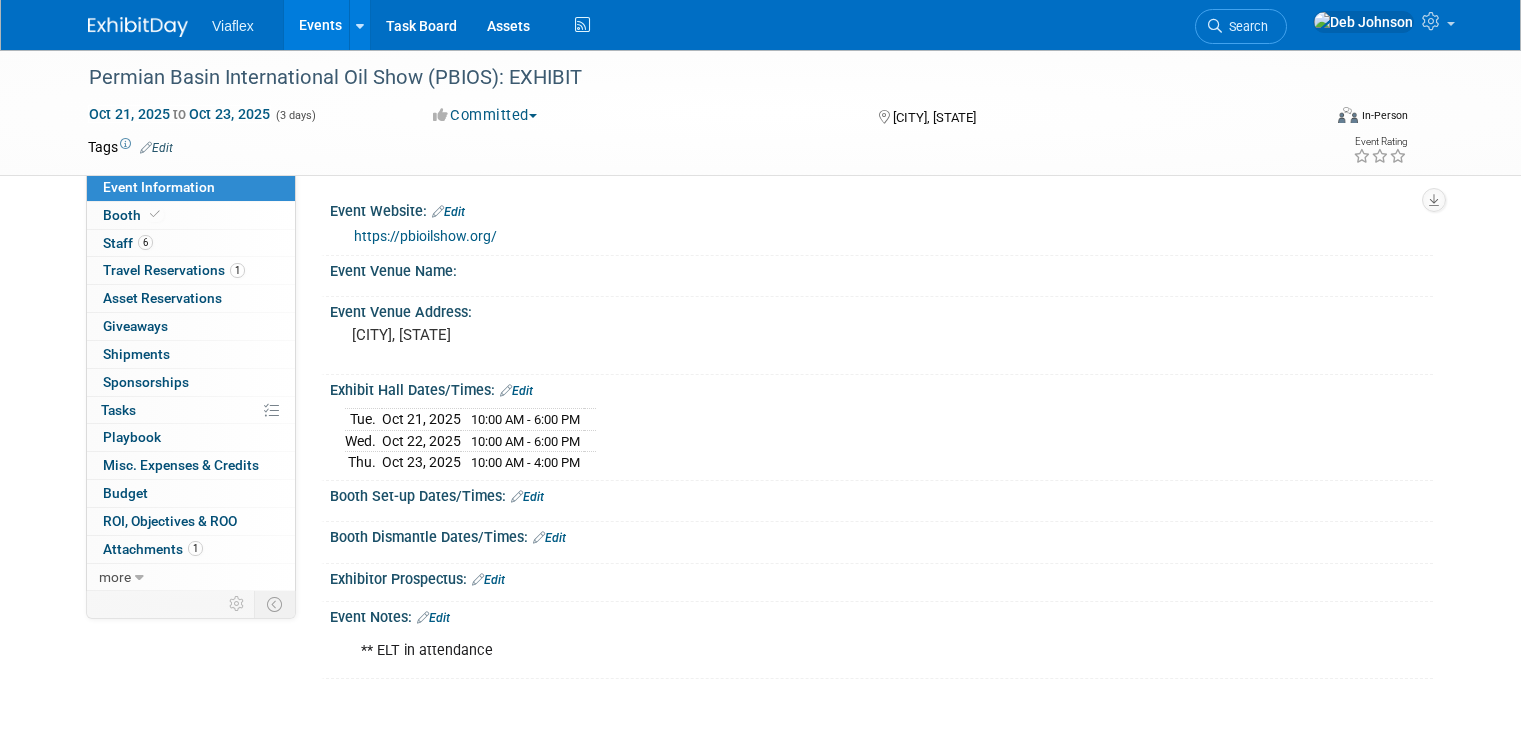 scroll, scrollTop: 0, scrollLeft: 0, axis: both 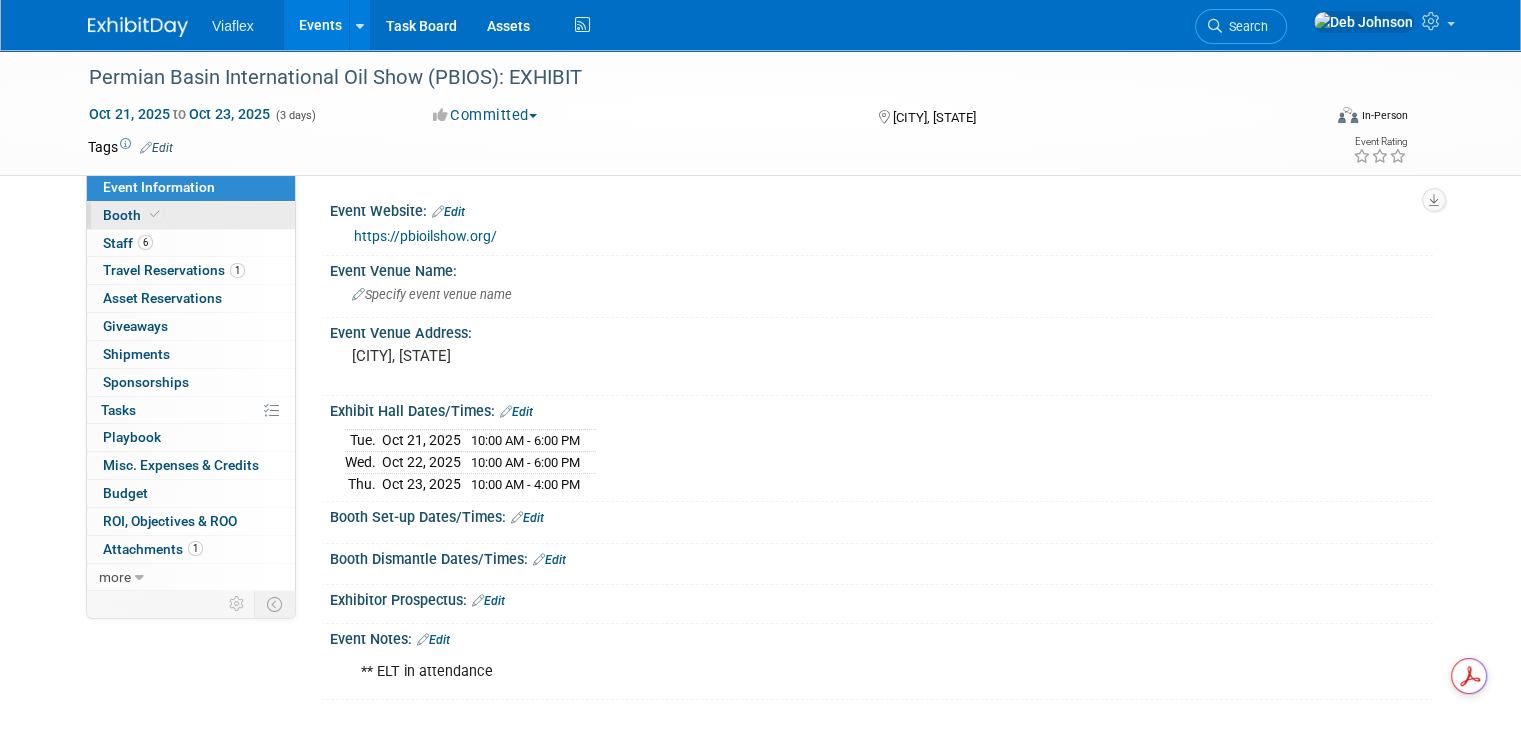 click on "Booth" at bounding box center (133, 215) 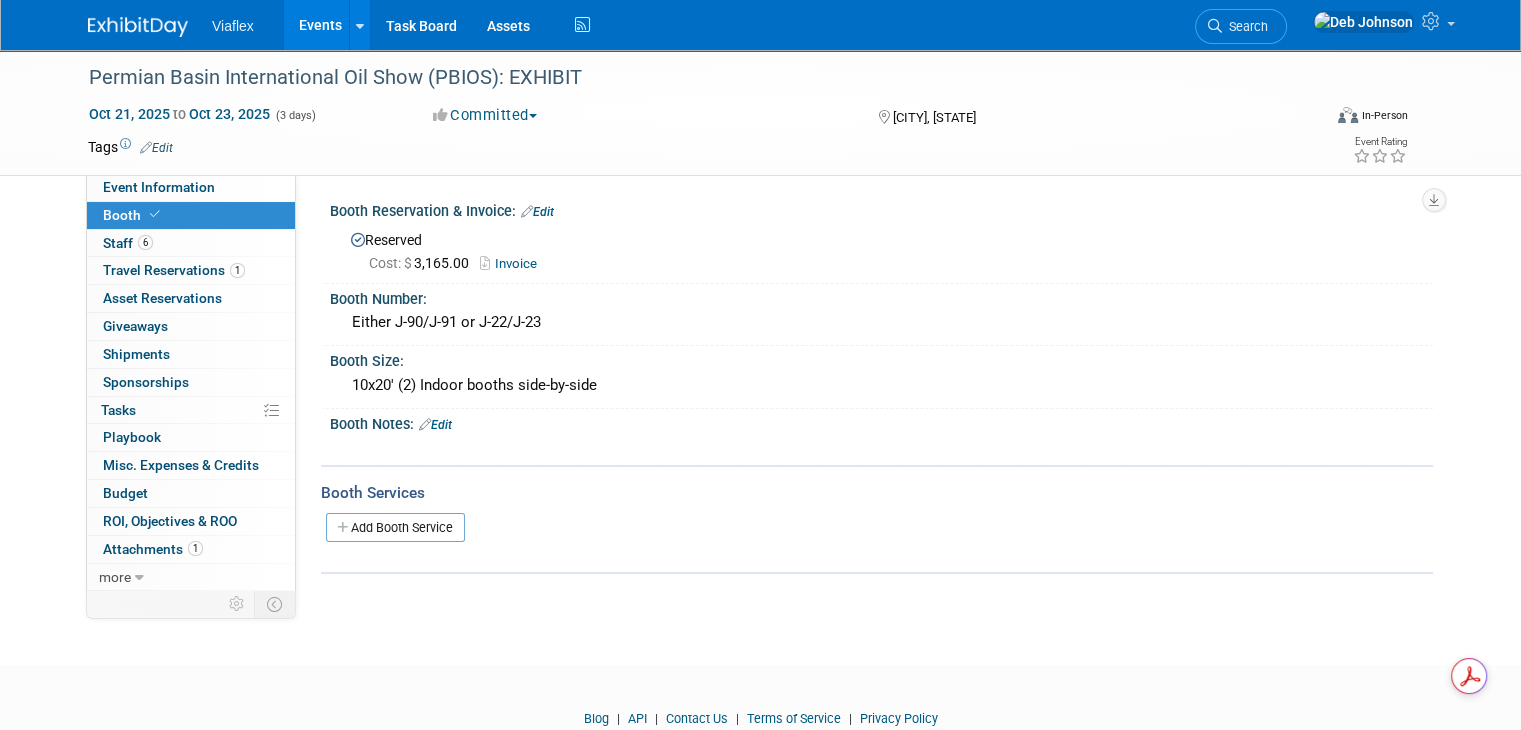 click on "Invoice" at bounding box center [513, 263] 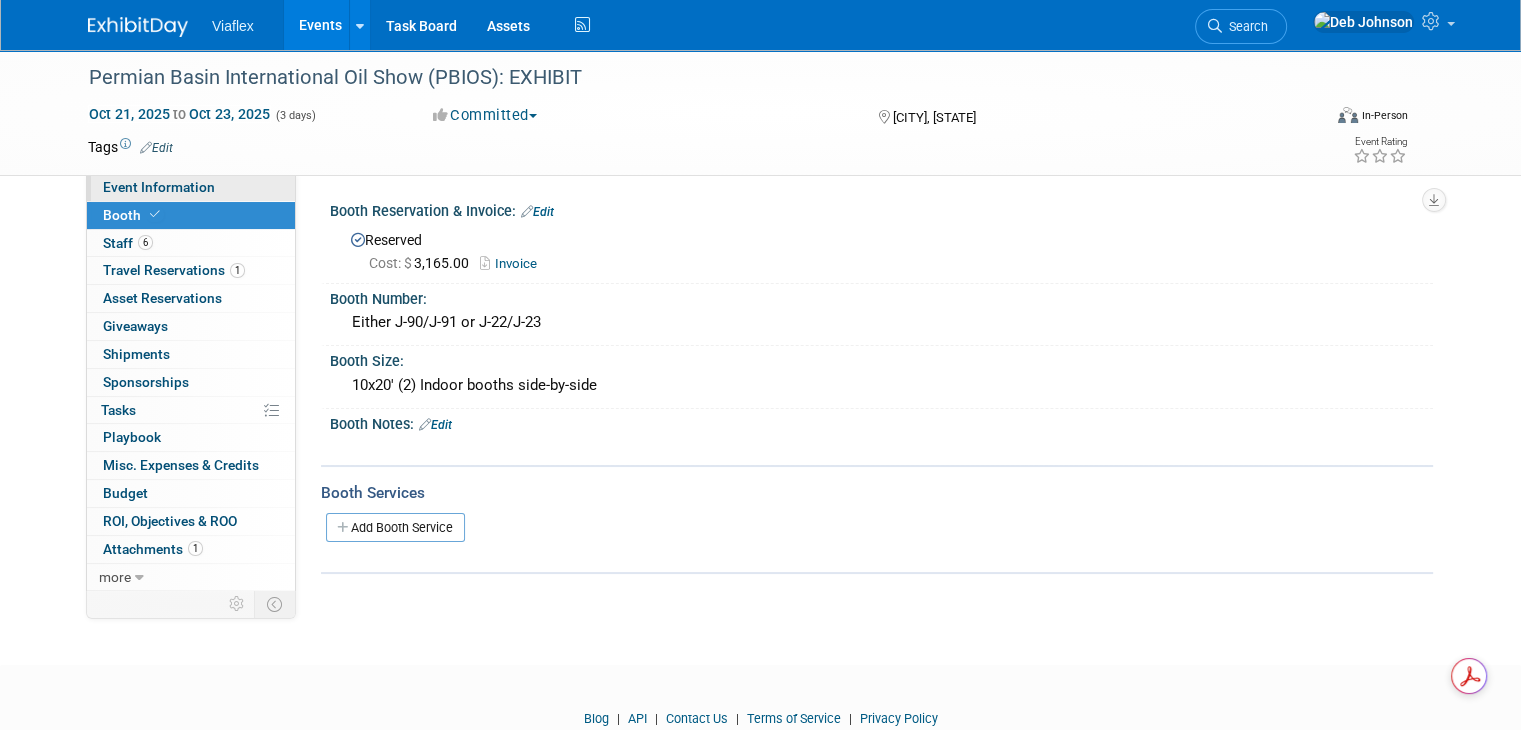 click on "Event Information" at bounding box center [159, 187] 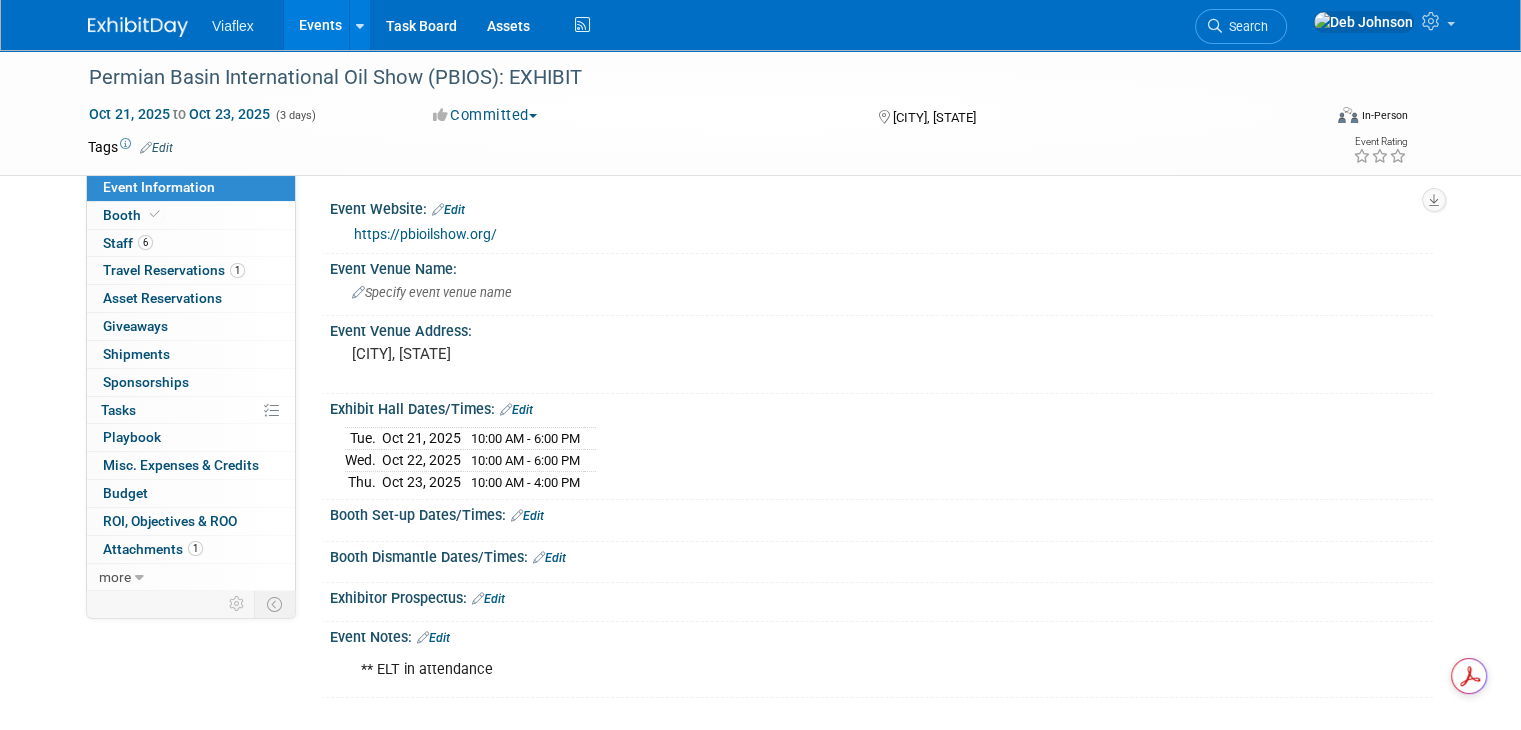 scroll, scrollTop: 0, scrollLeft: 0, axis: both 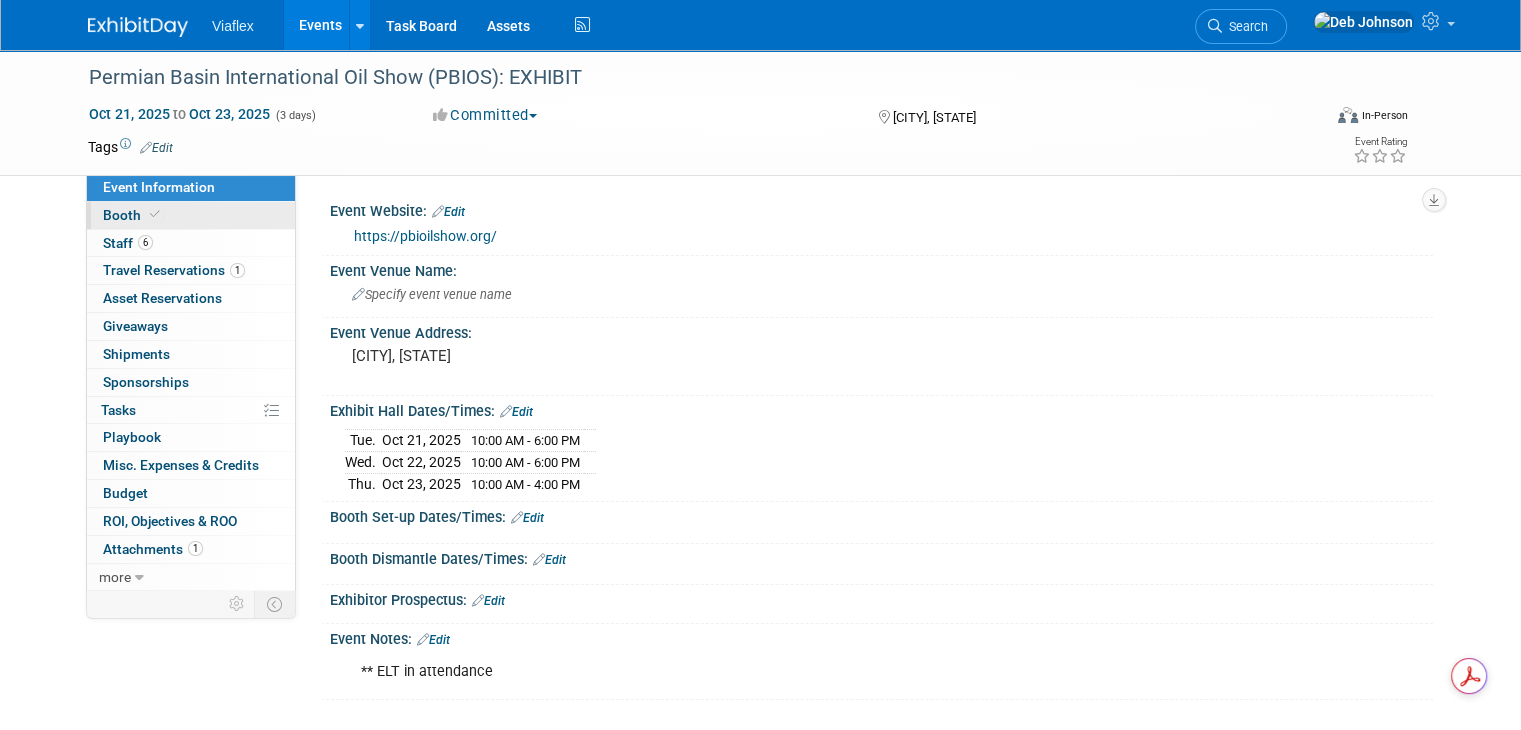 click on "Booth" at bounding box center (133, 215) 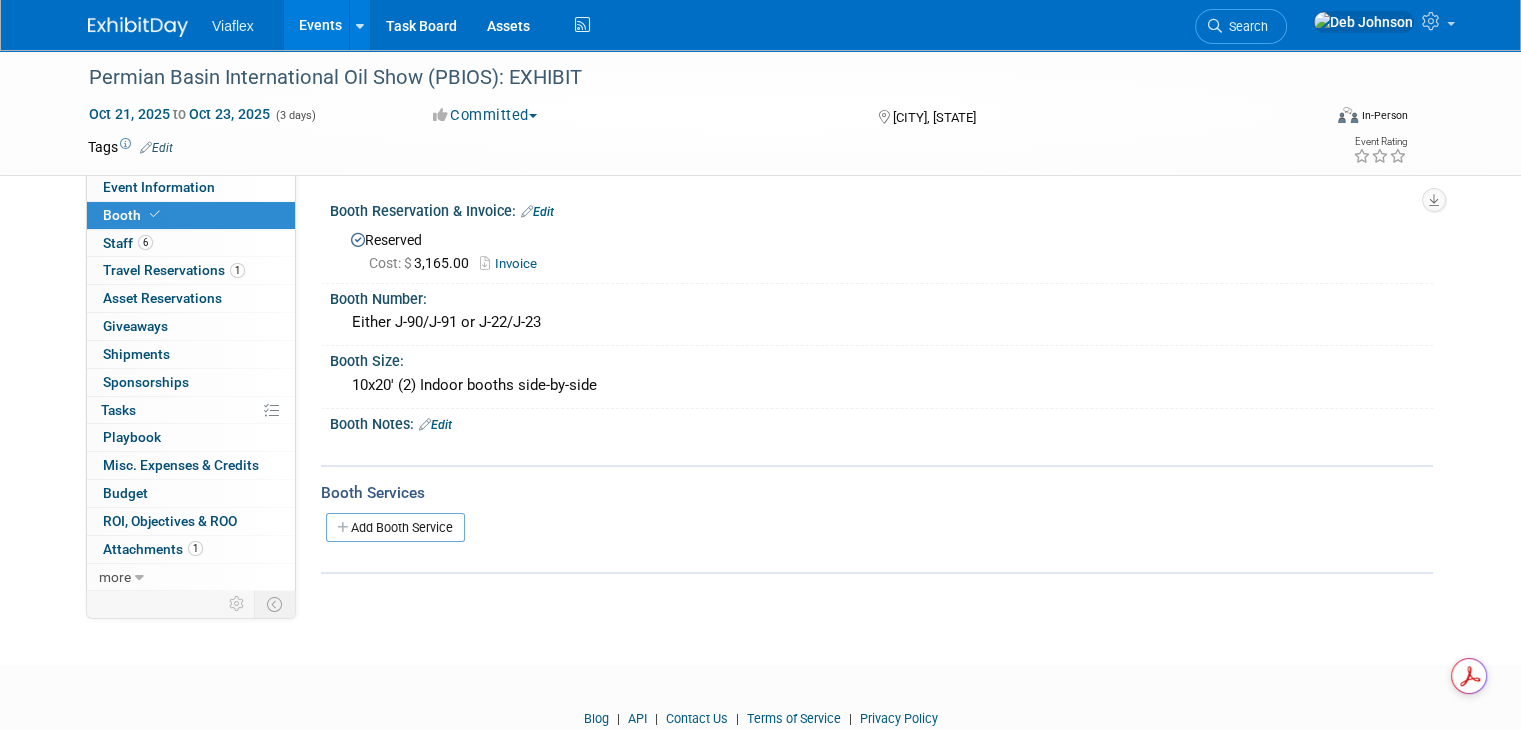 click at bounding box center [138, 27] 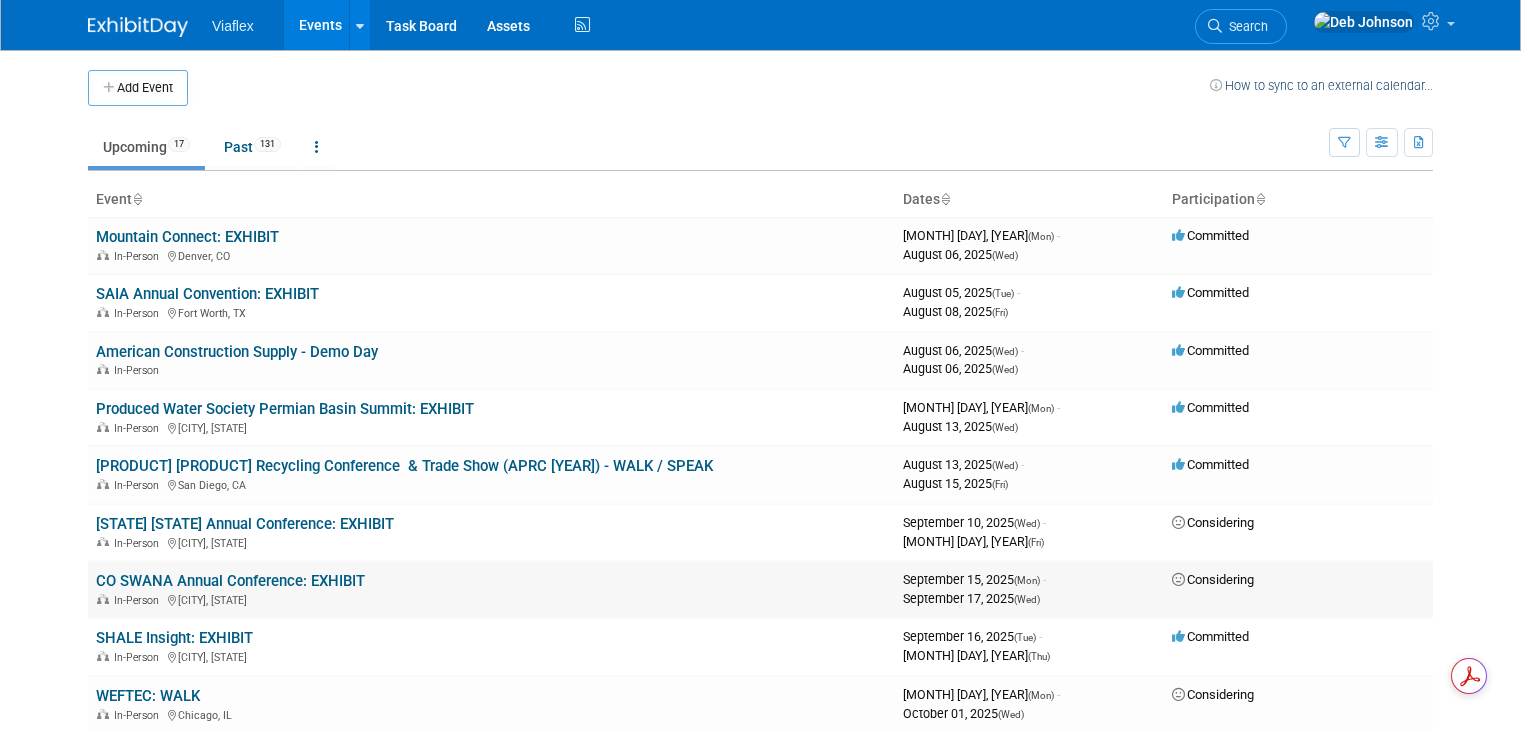 scroll, scrollTop: 0, scrollLeft: 0, axis: both 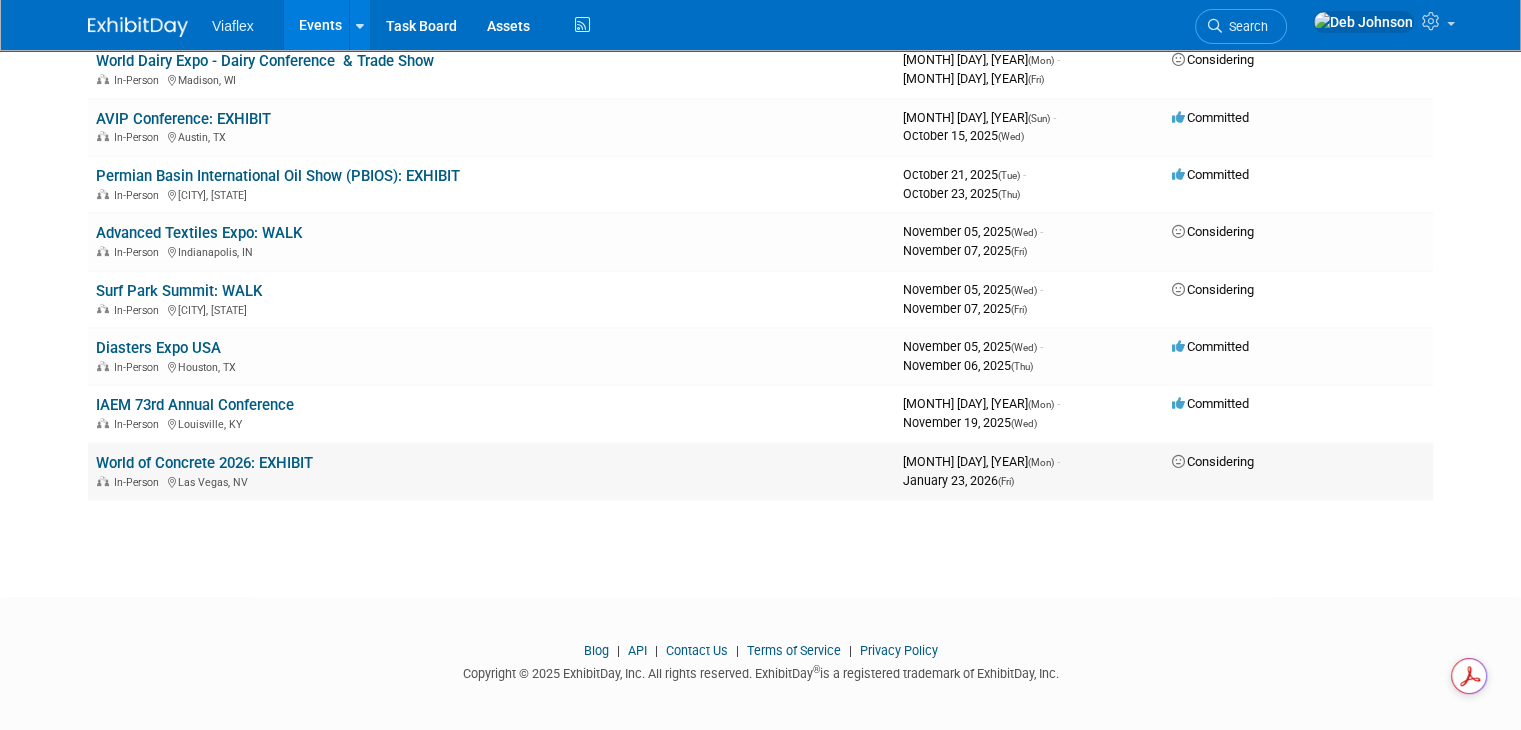 click on "World of Concrete 2026: EXHIBIT" at bounding box center [204, 463] 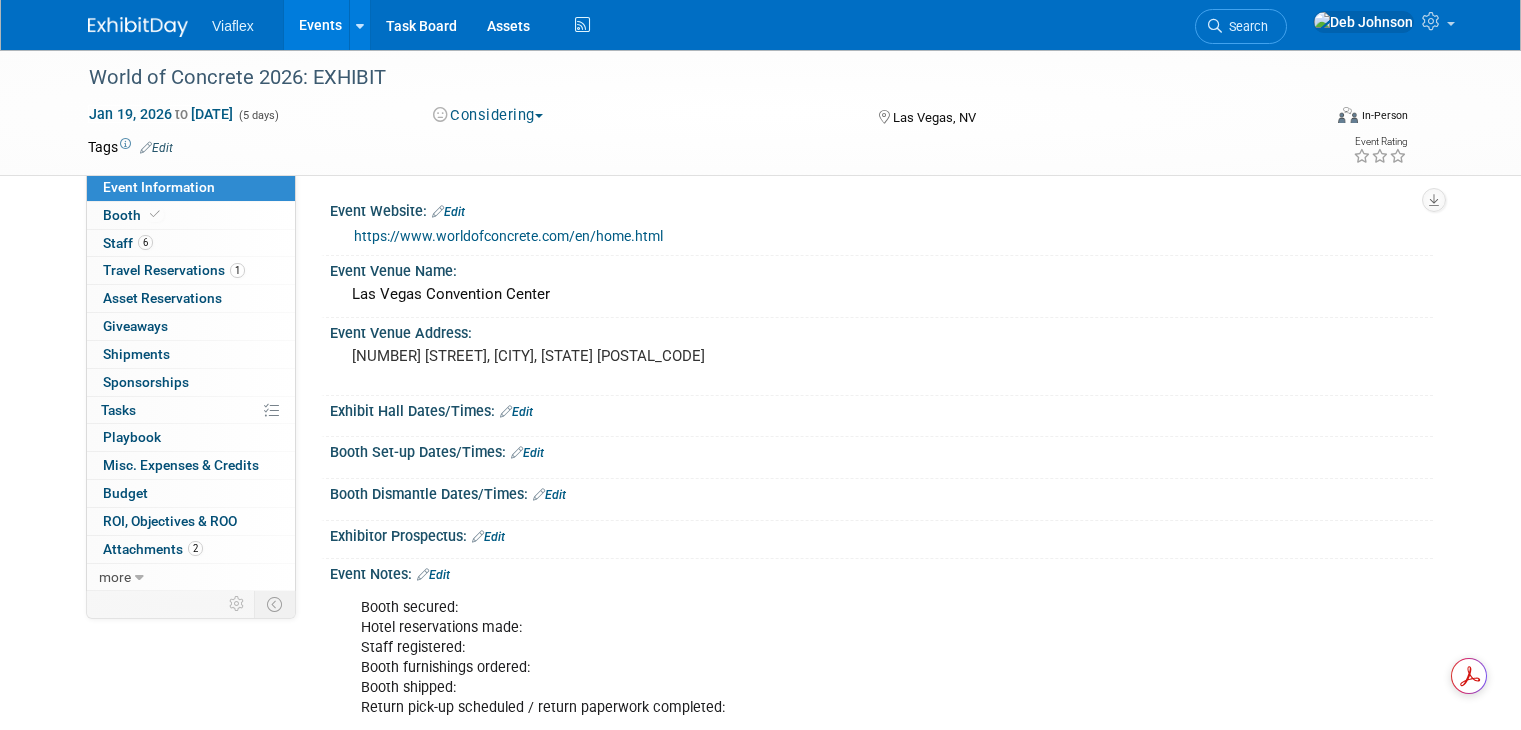 scroll, scrollTop: 0, scrollLeft: 0, axis: both 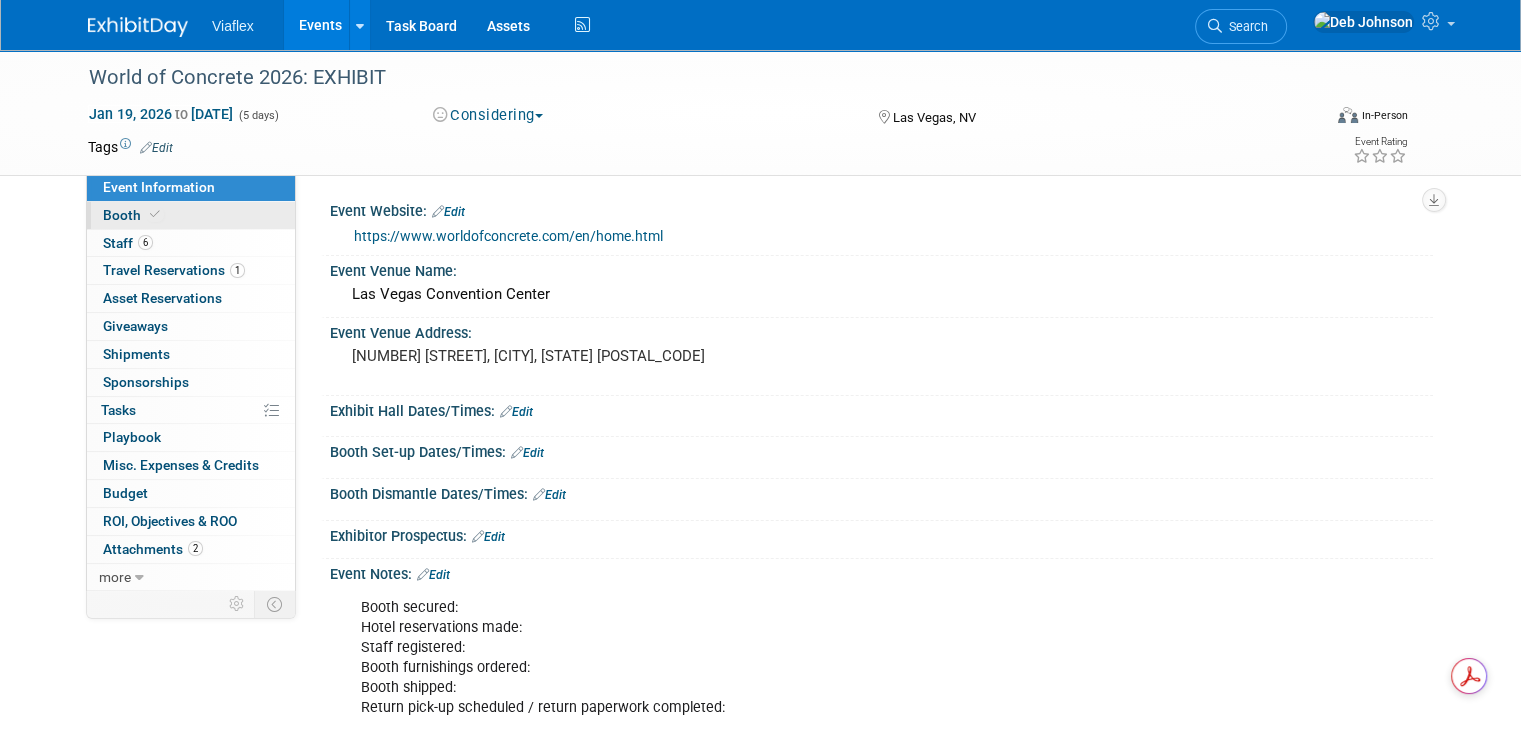 click on "Booth" at bounding box center (191, 215) 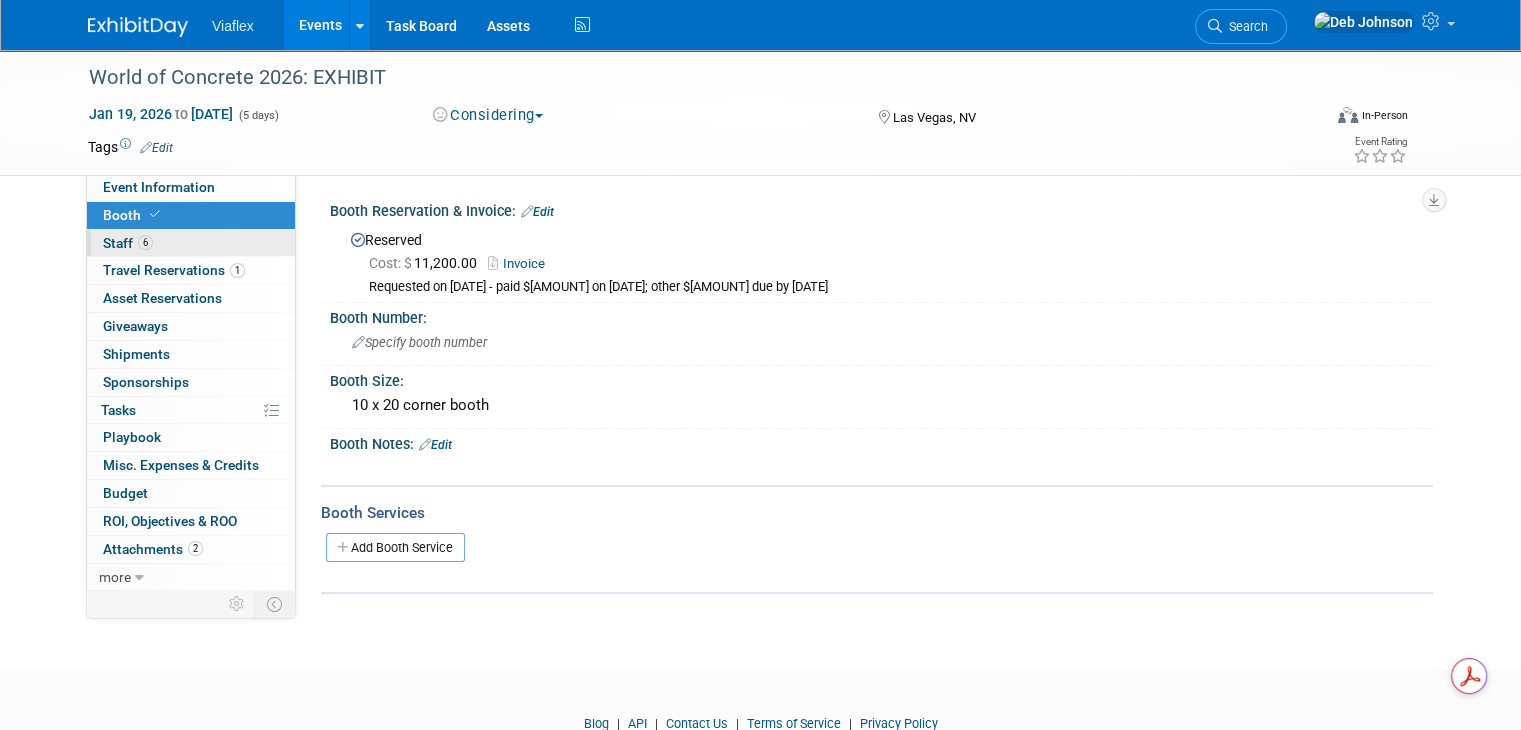 click on "Staff 6" at bounding box center (128, 243) 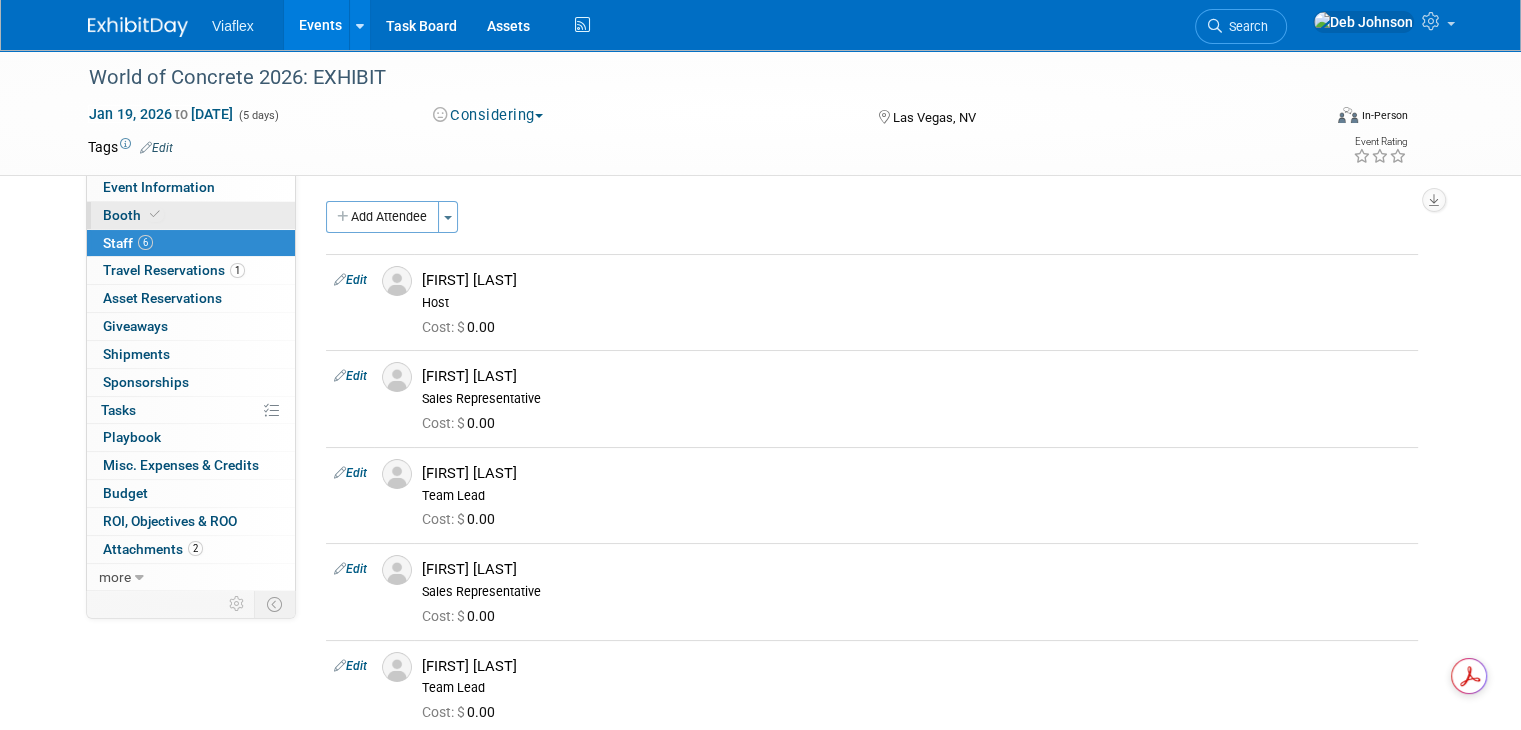 click on "Booth" at bounding box center (133, 215) 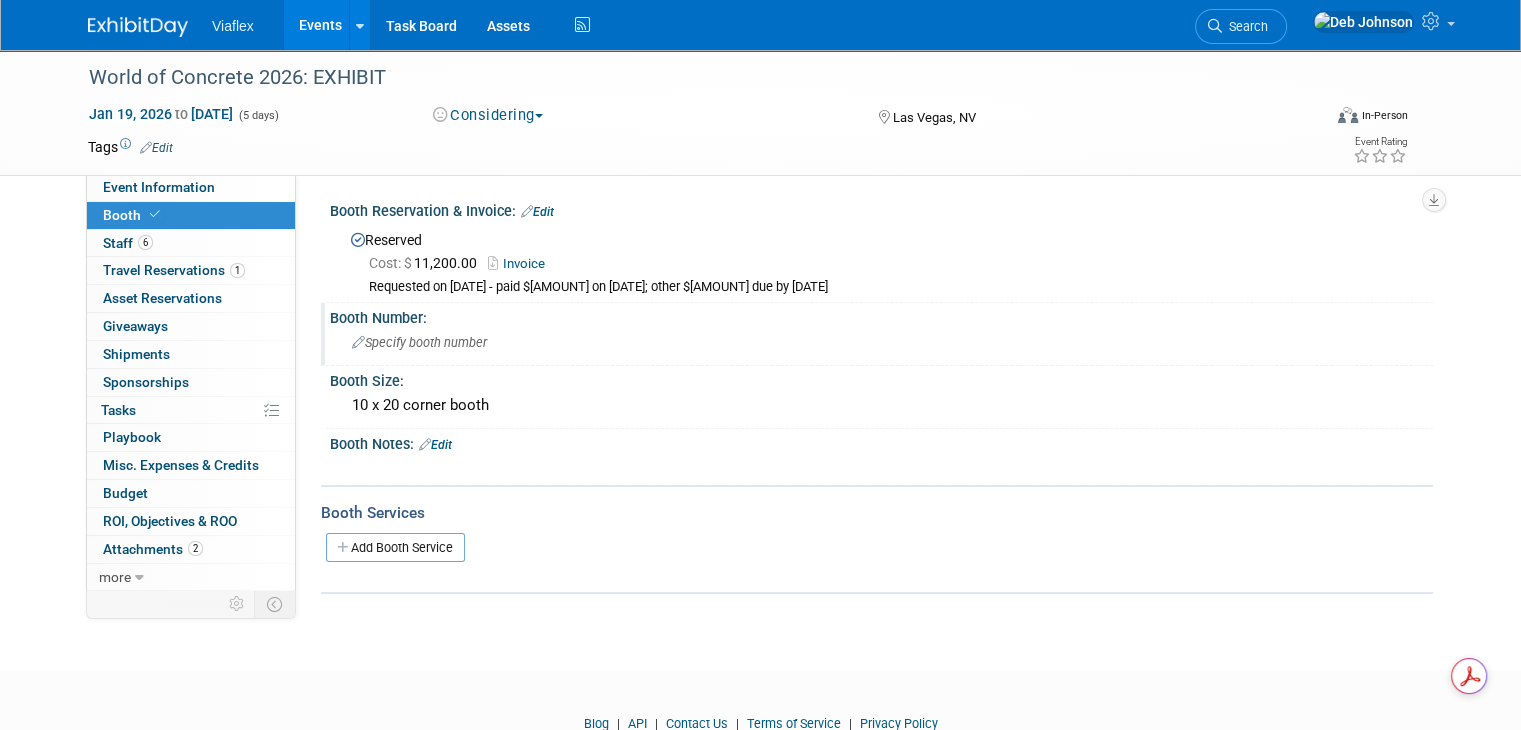 click on "Specify booth number" at bounding box center (419, 342) 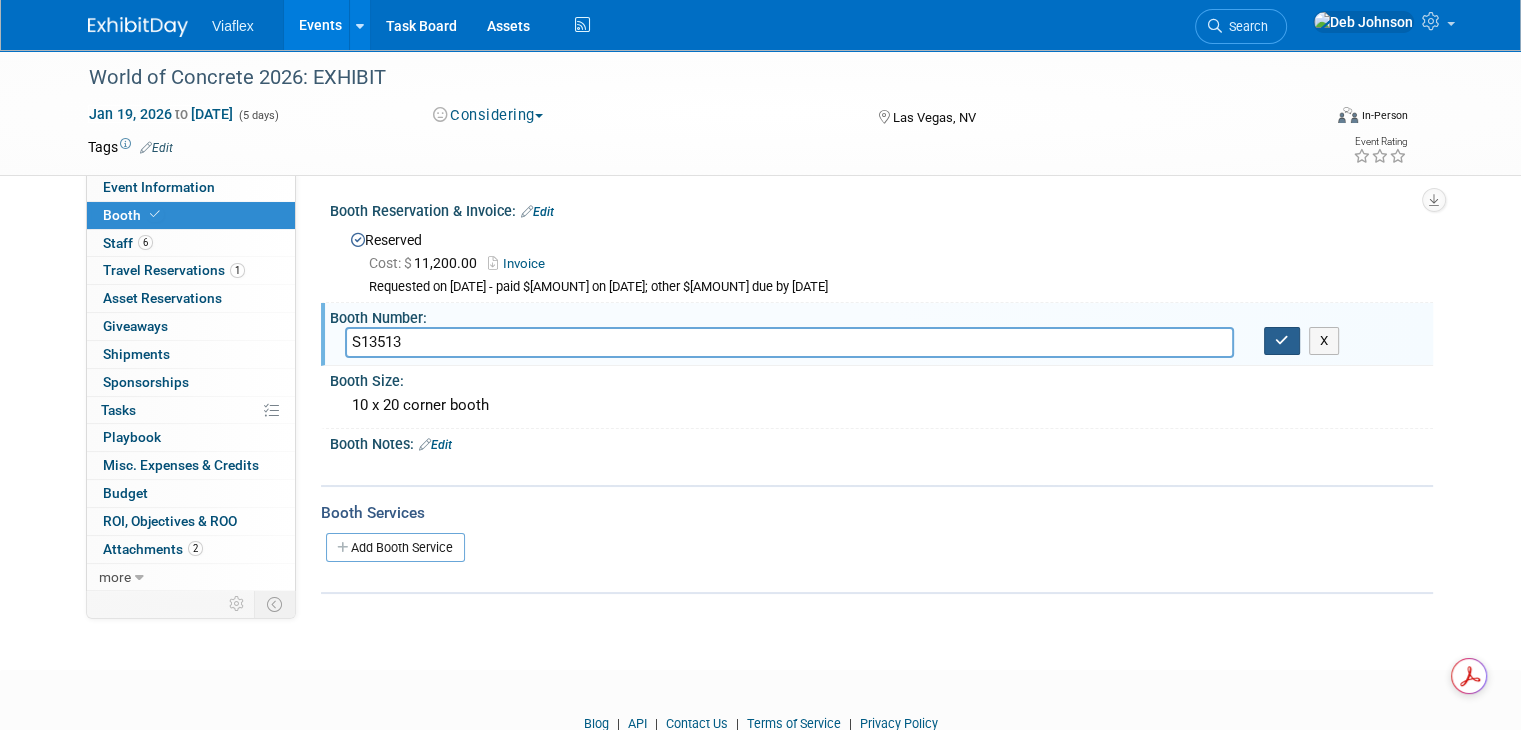 type on "S13513" 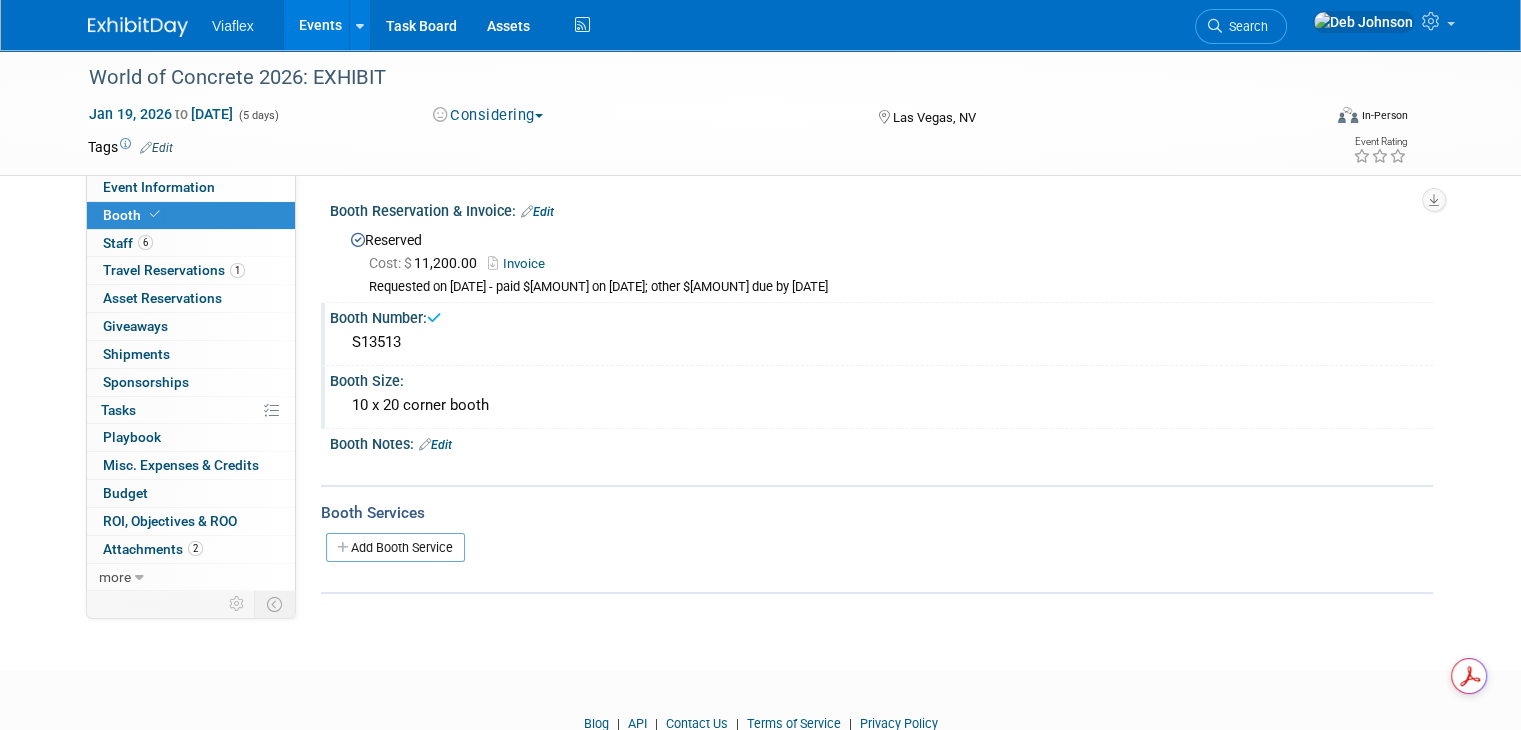 click on "10 x 20 corner booth" at bounding box center [881, 405] 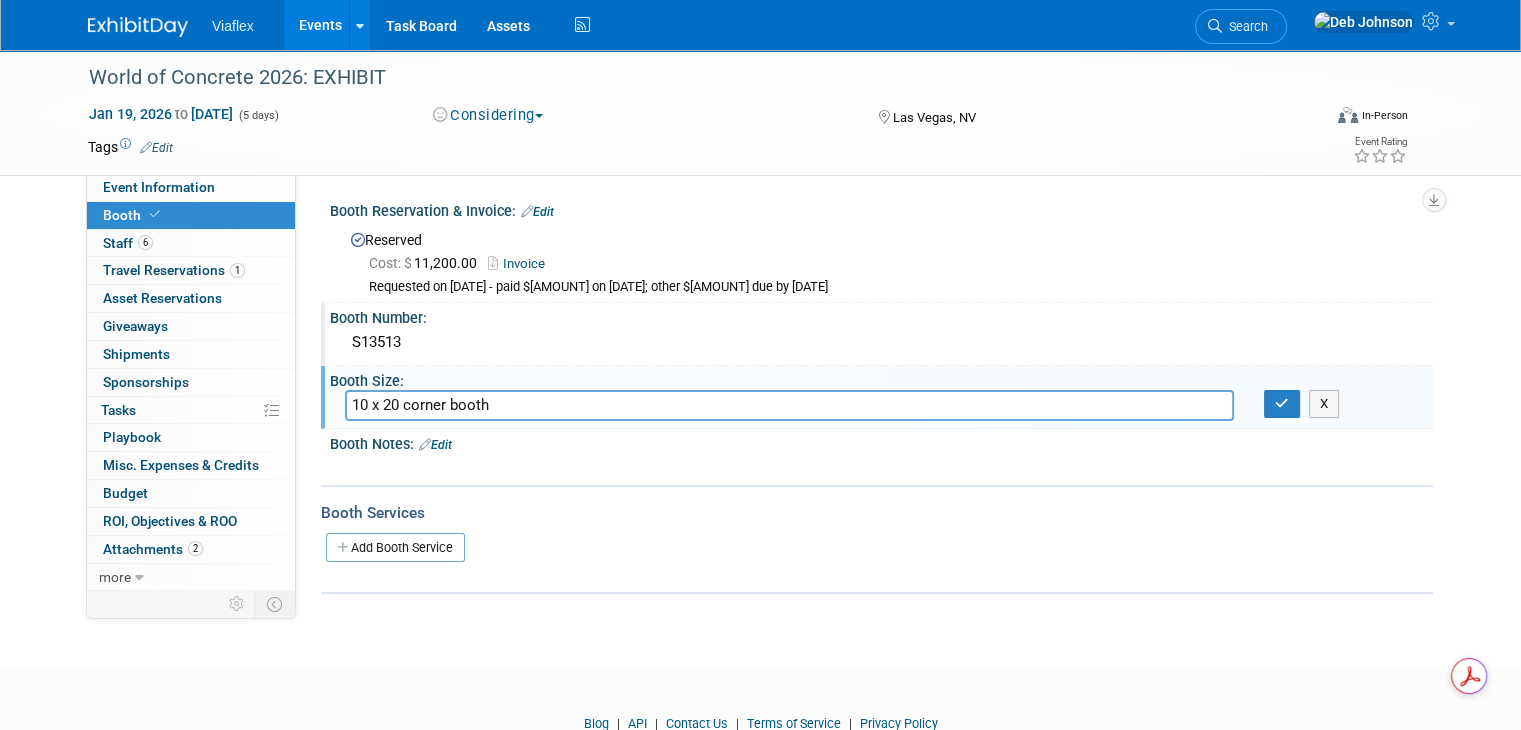click on "10 x 20 corner booth" at bounding box center (789, 405) 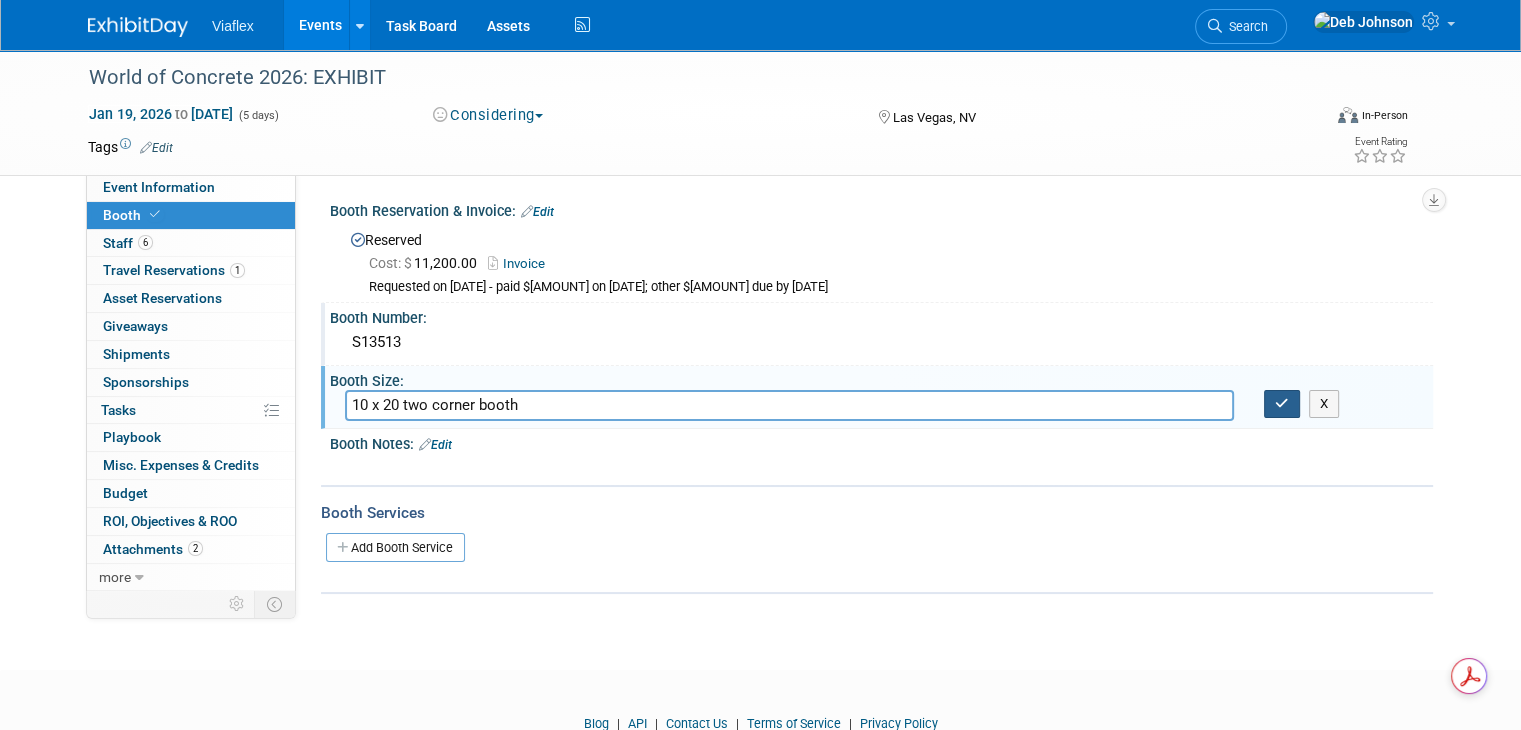 type on "10 x 20 two corner booth" 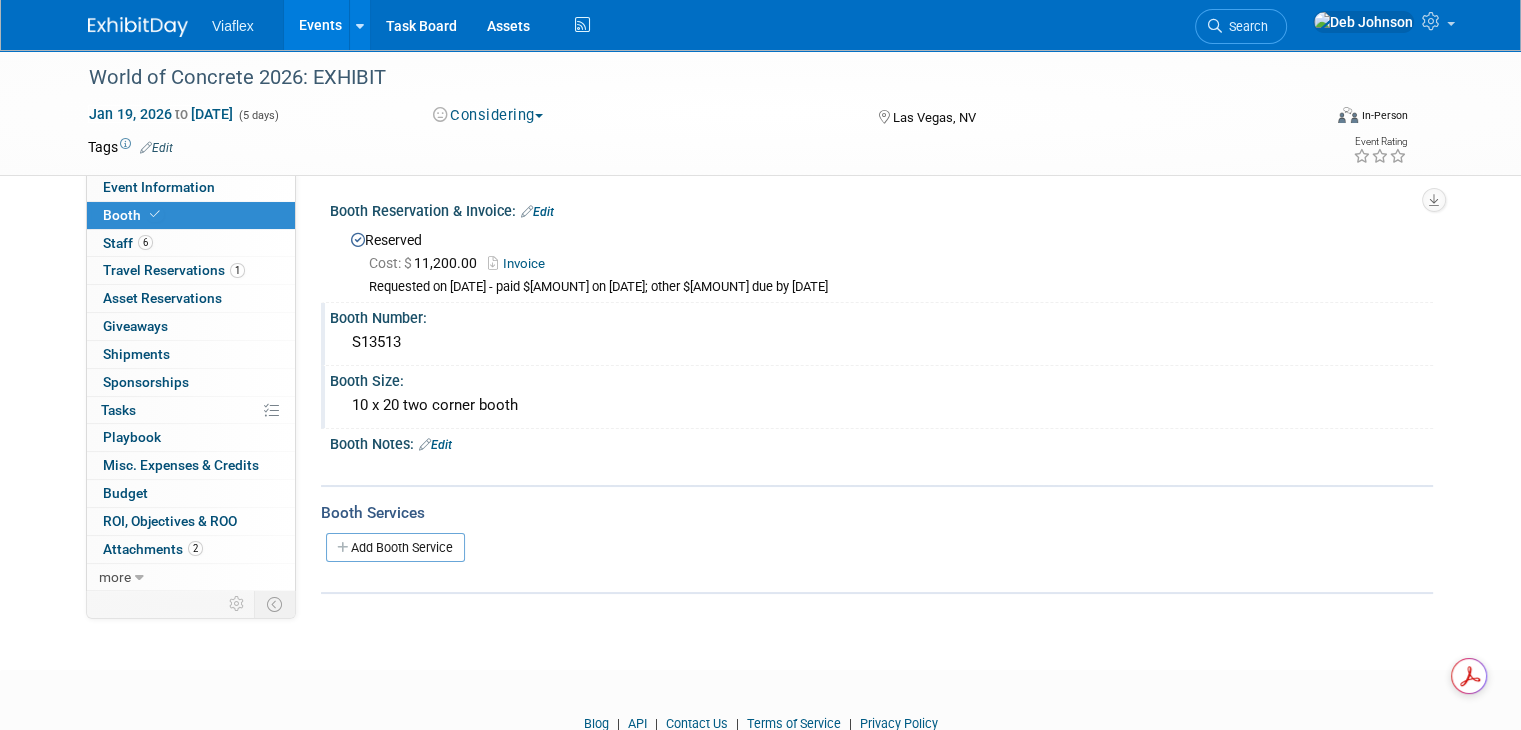 click on "Requested on 4/2/2025 - paid $5,900 on 4/2; other $5,900 due by August 19, 2025" at bounding box center [893, 287] 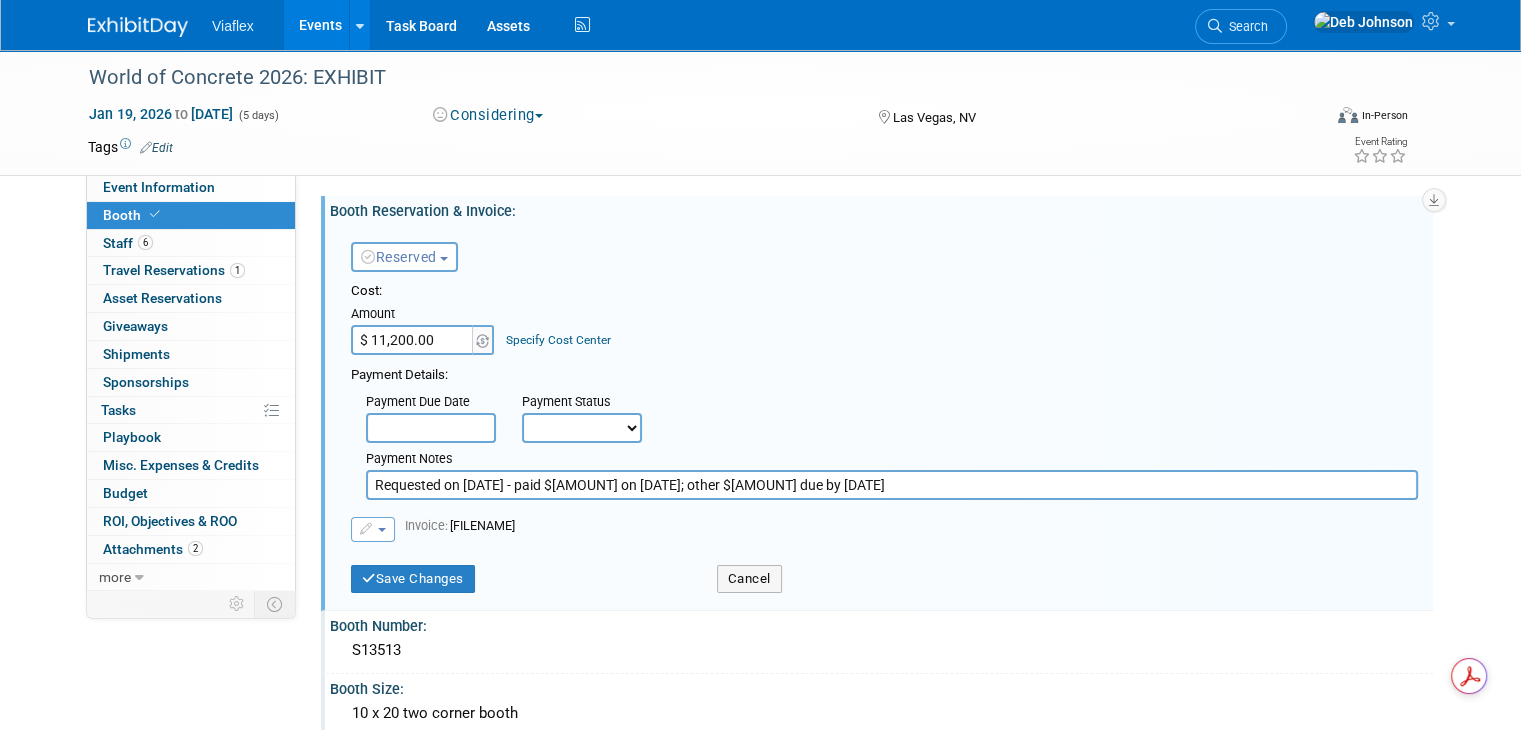 click on "Not Paid Yet
Partially Paid
Paid in Full" at bounding box center [582, 428] 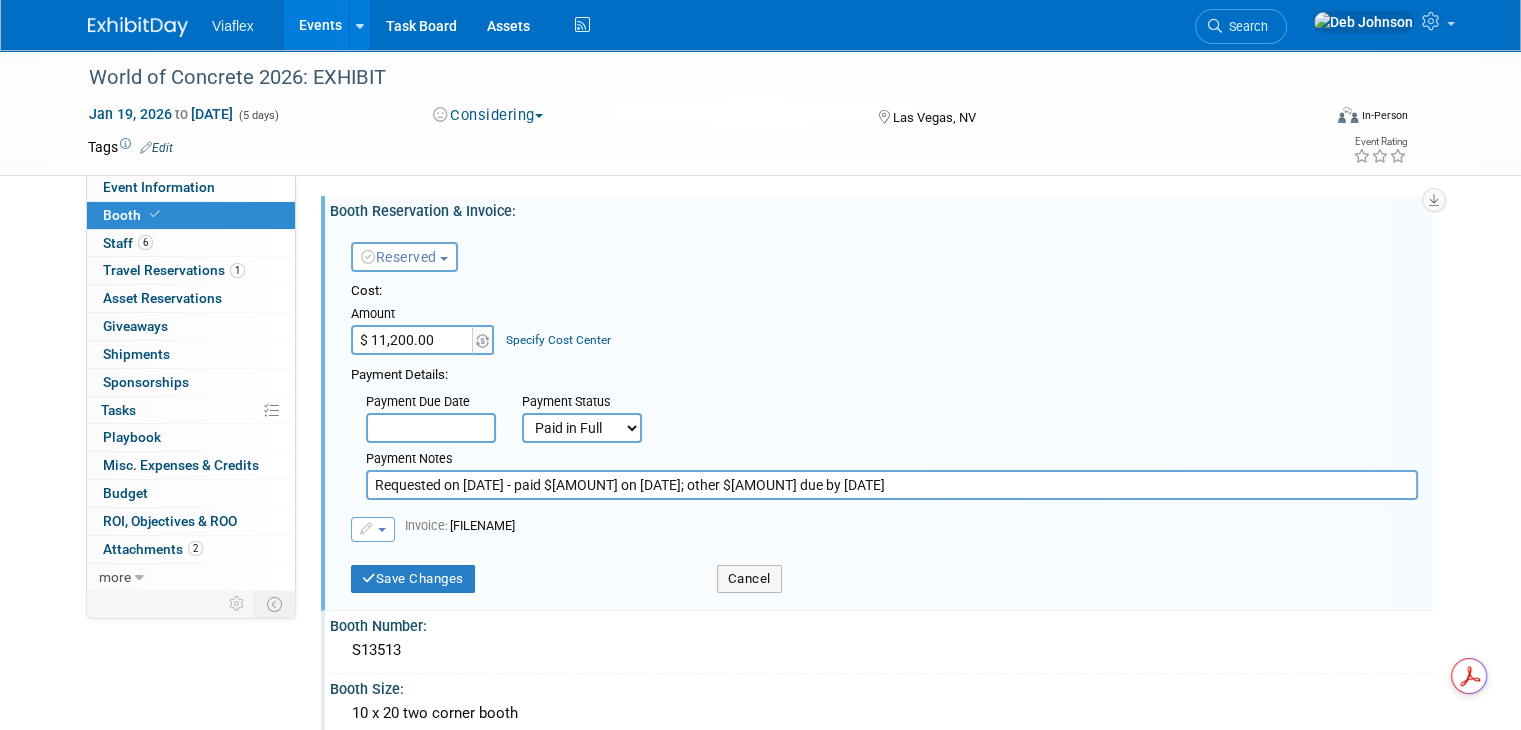 click on "Not Paid Yet
Partially Paid
Paid in Full" at bounding box center (582, 428) 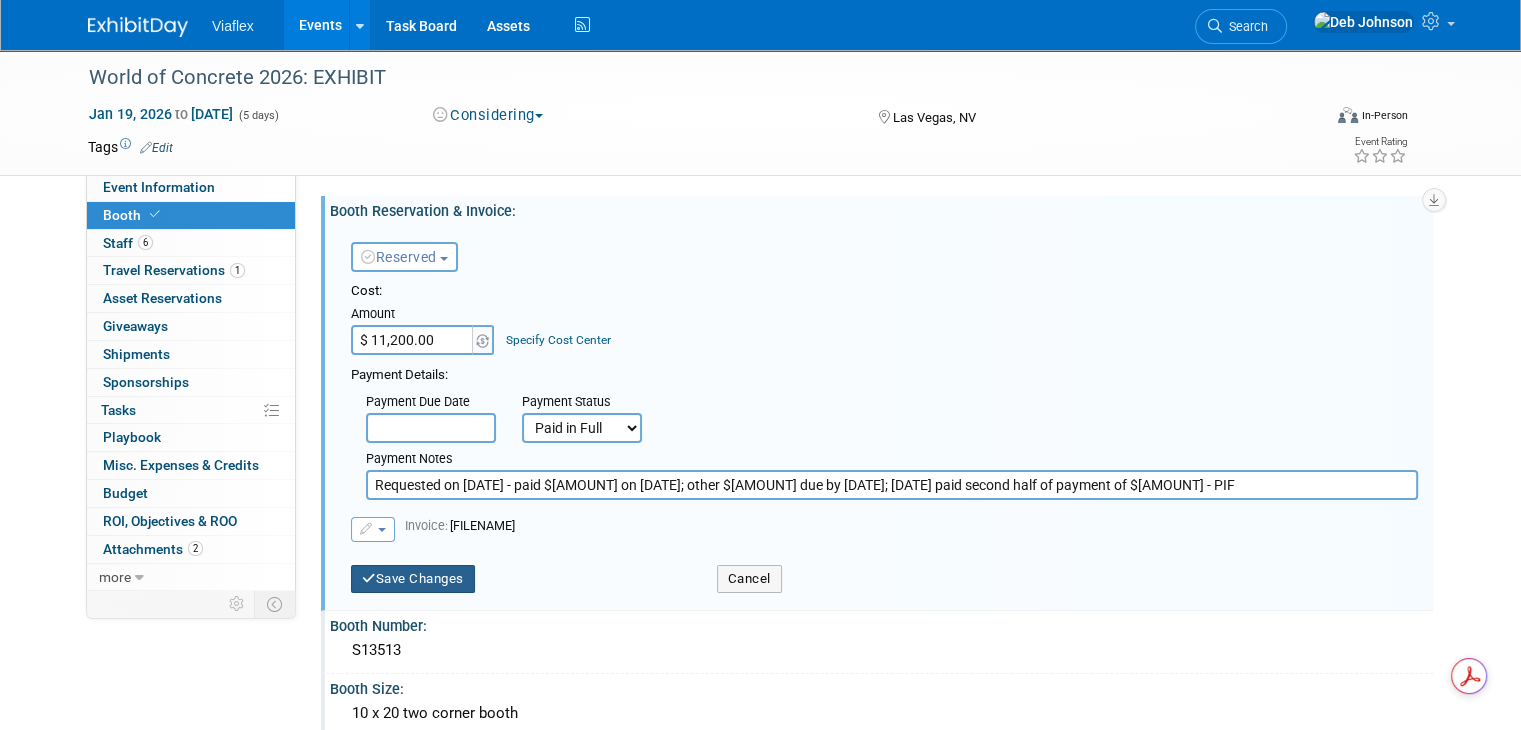 type on "Requested on 4/2/2025 - paid $5,900 on 4/2; other $5,900 due by August 19, 2025; 8/5/2025 paid second half of payment of $5,900 - PIF" 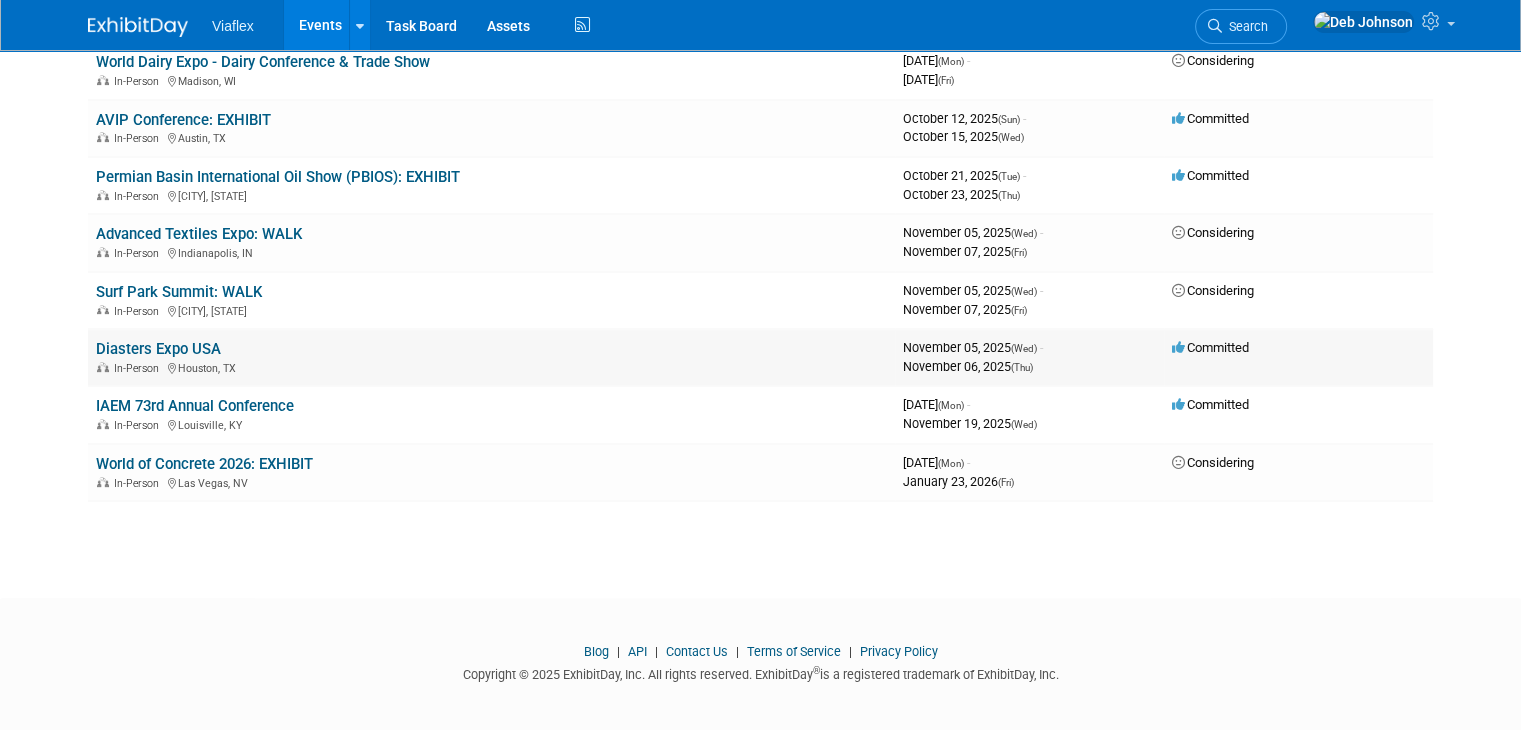 scroll, scrollTop: 0, scrollLeft: 0, axis: both 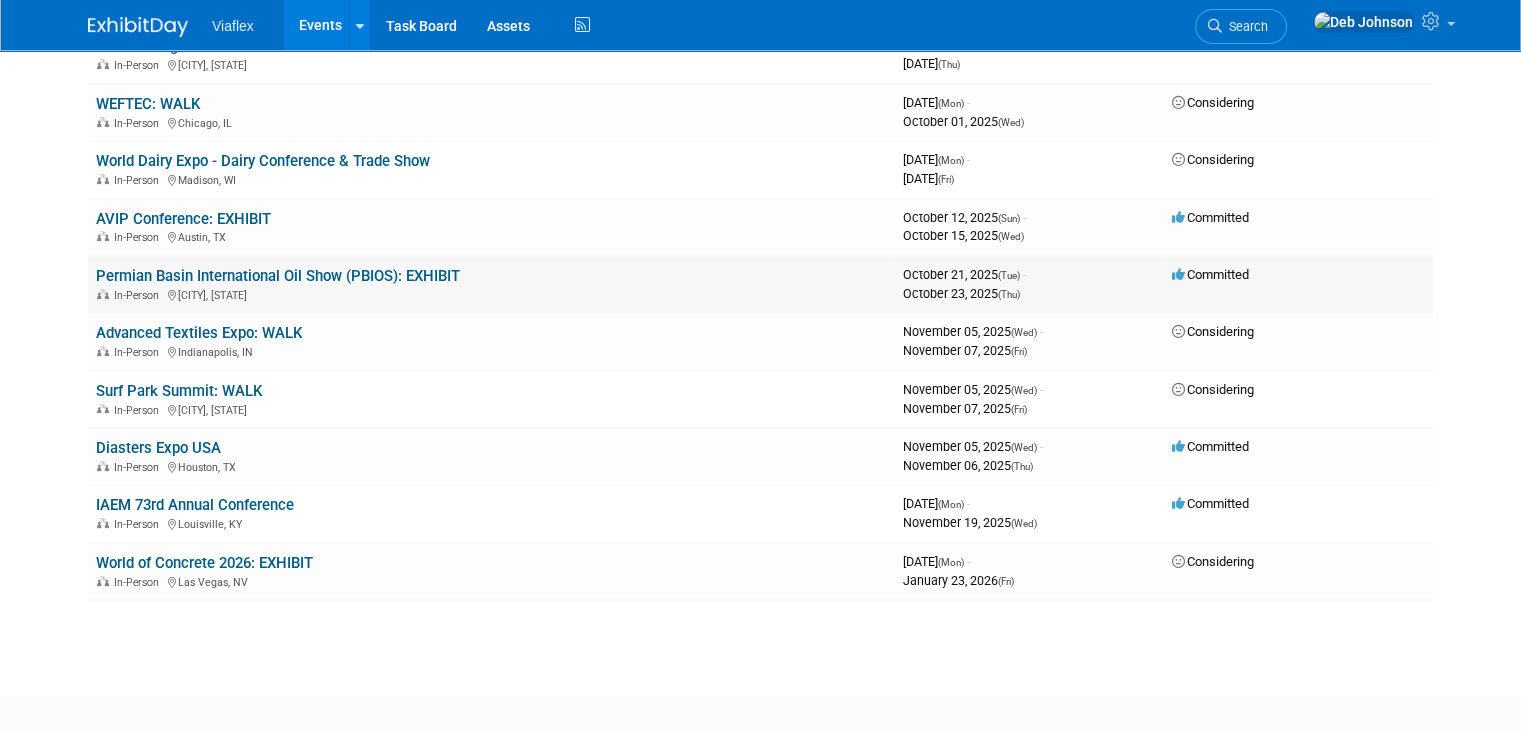 click on "Permian Basin International Oil Show (PBIOS): EXHIBIT" at bounding box center [278, 276] 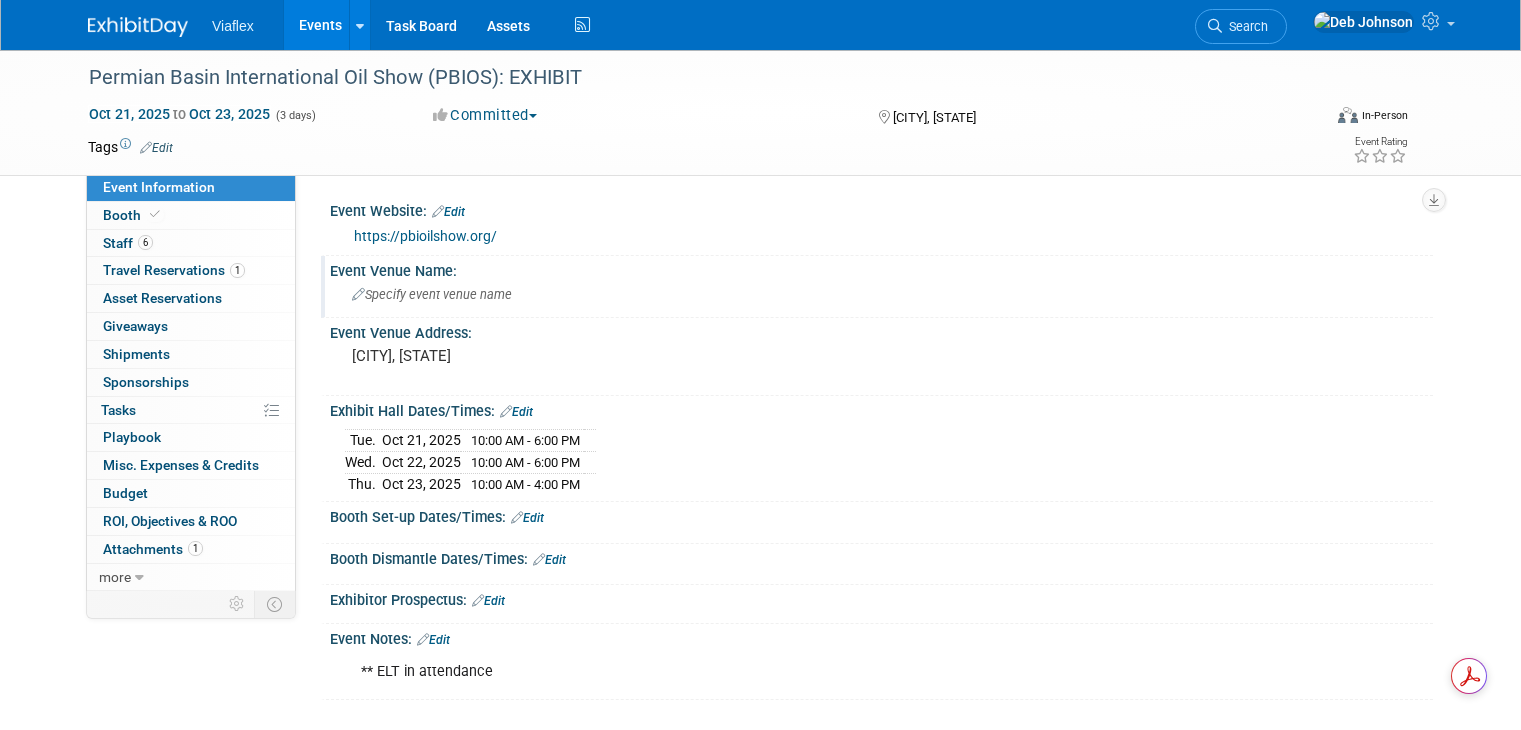scroll, scrollTop: 0, scrollLeft: 0, axis: both 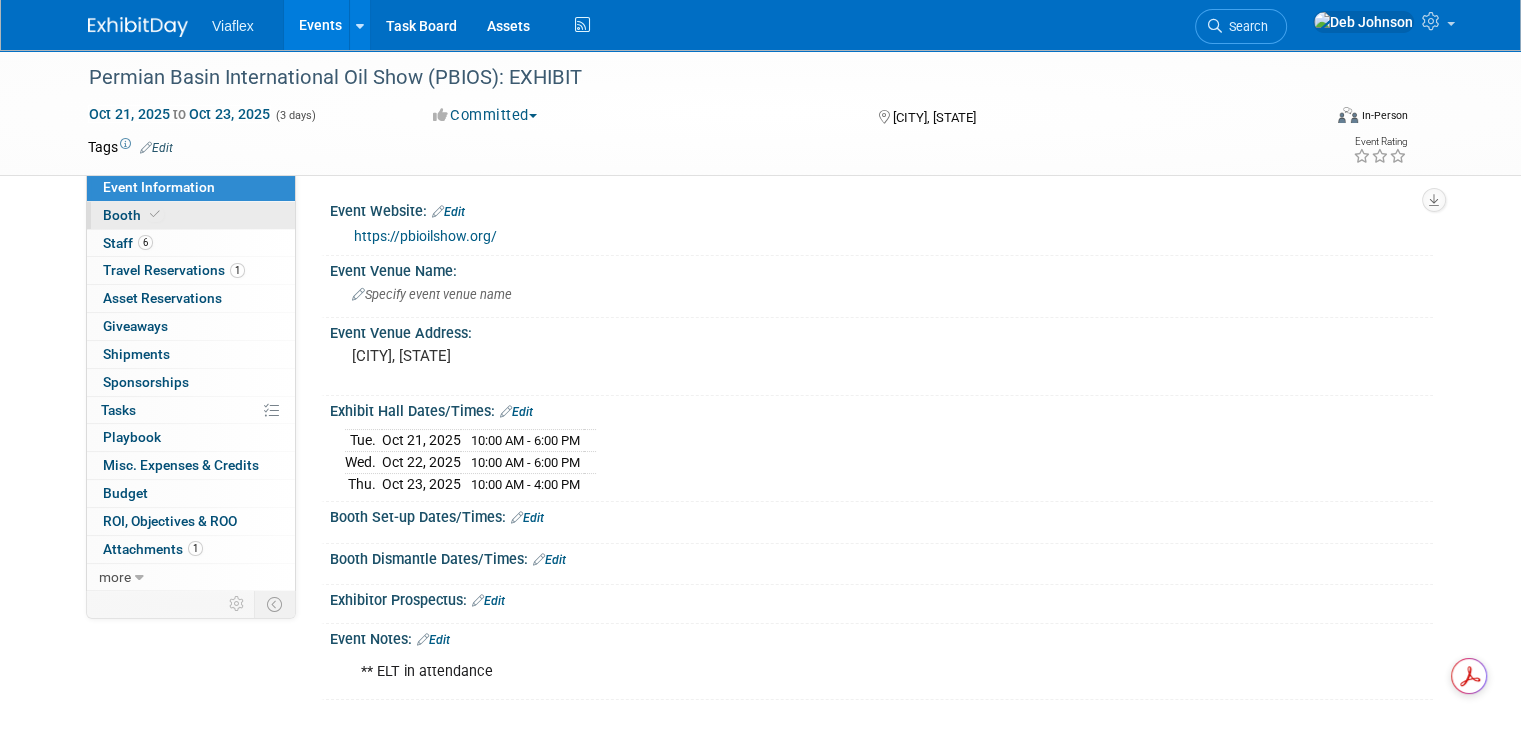 click on "Booth" at bounding box center (133, 215) 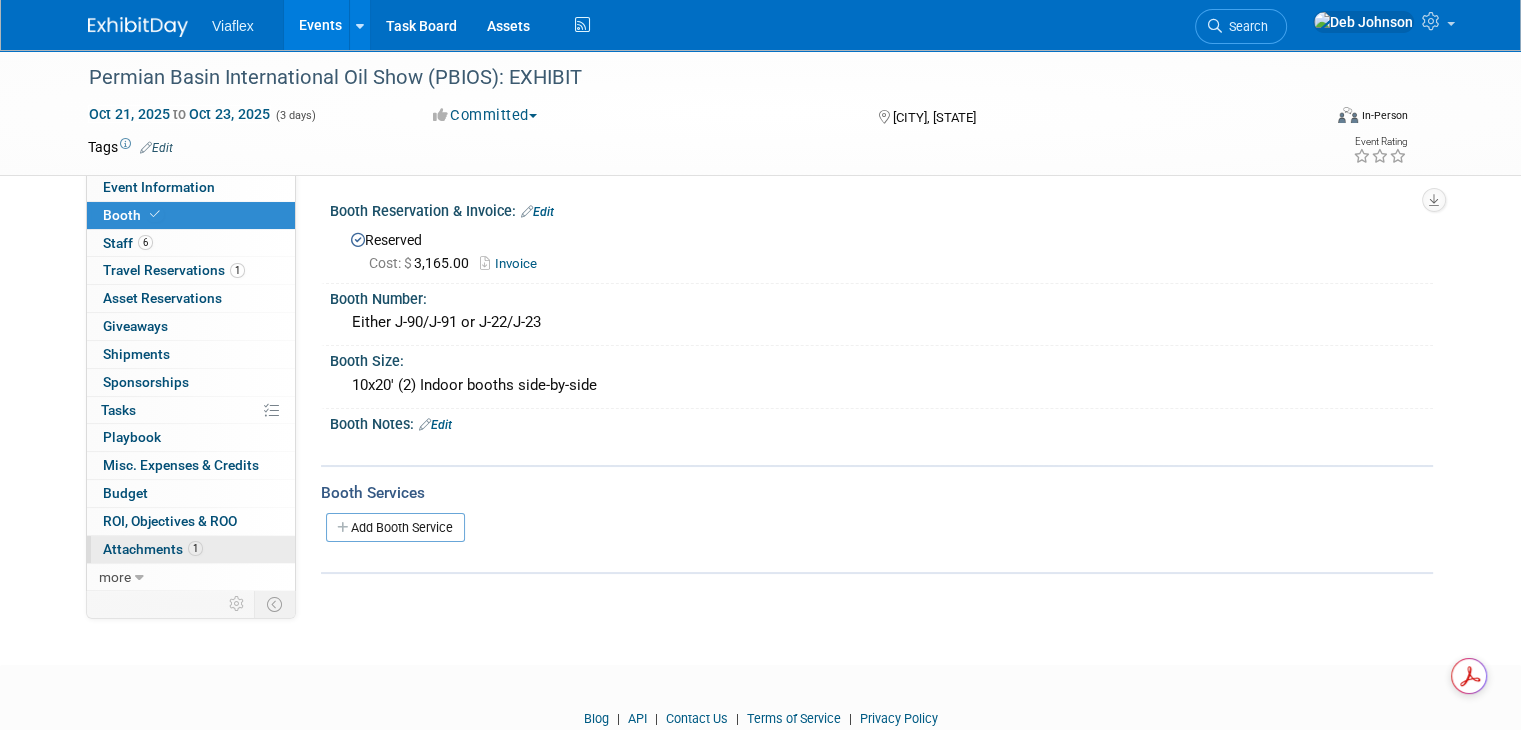 click on "1
Attachments 1" at bounding box center (191, 549) 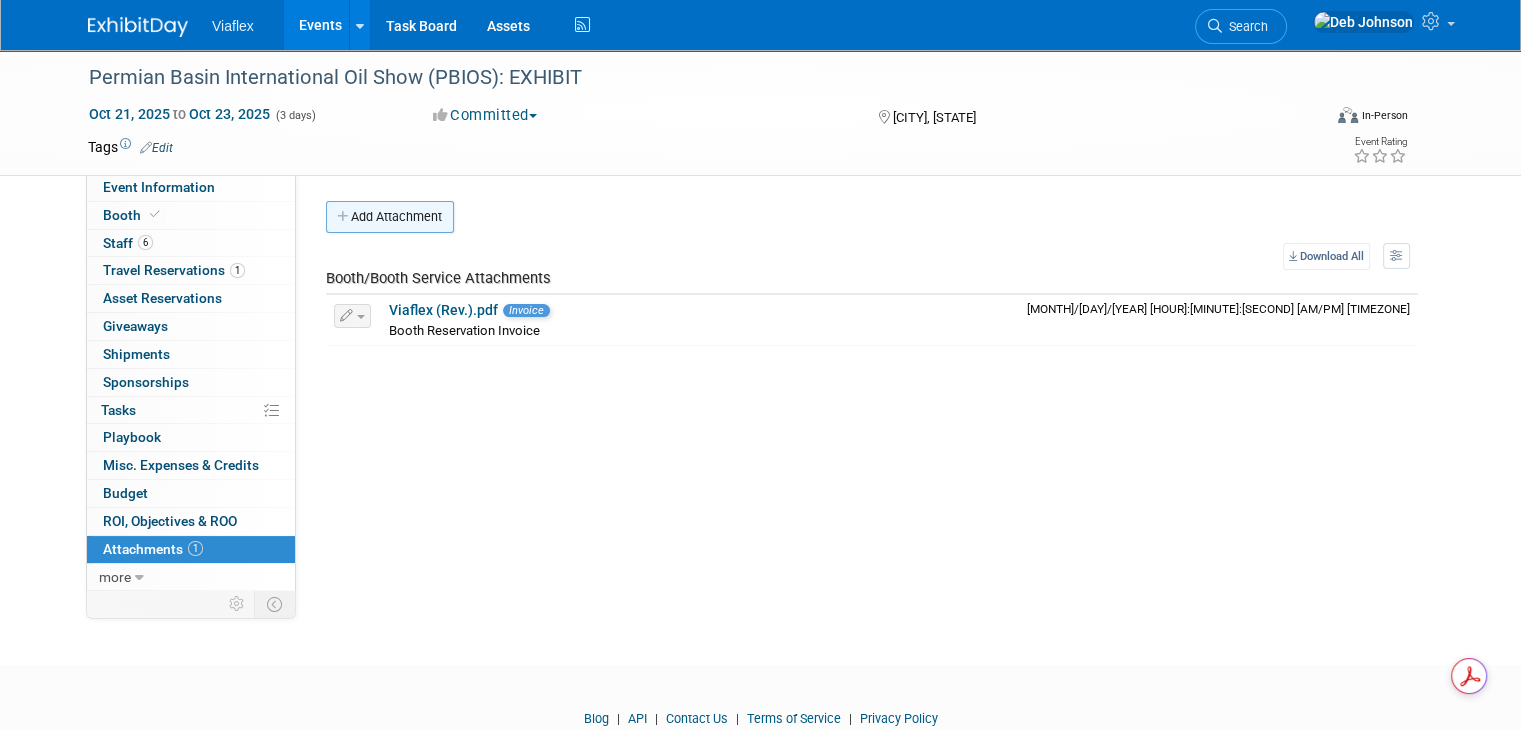 click on "Add Attachment" at bounding box center [390, 217] 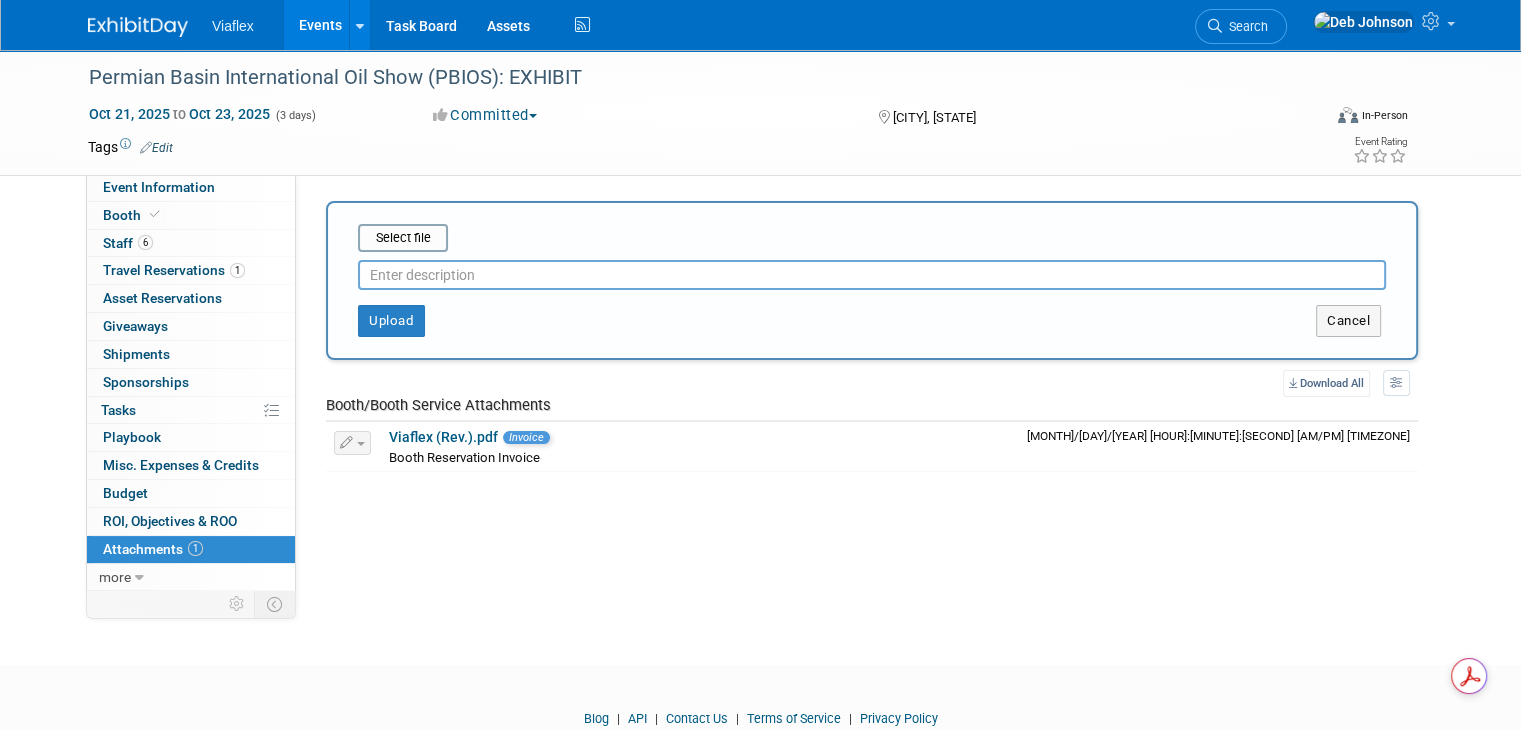 click at bounding box center [872, 275] 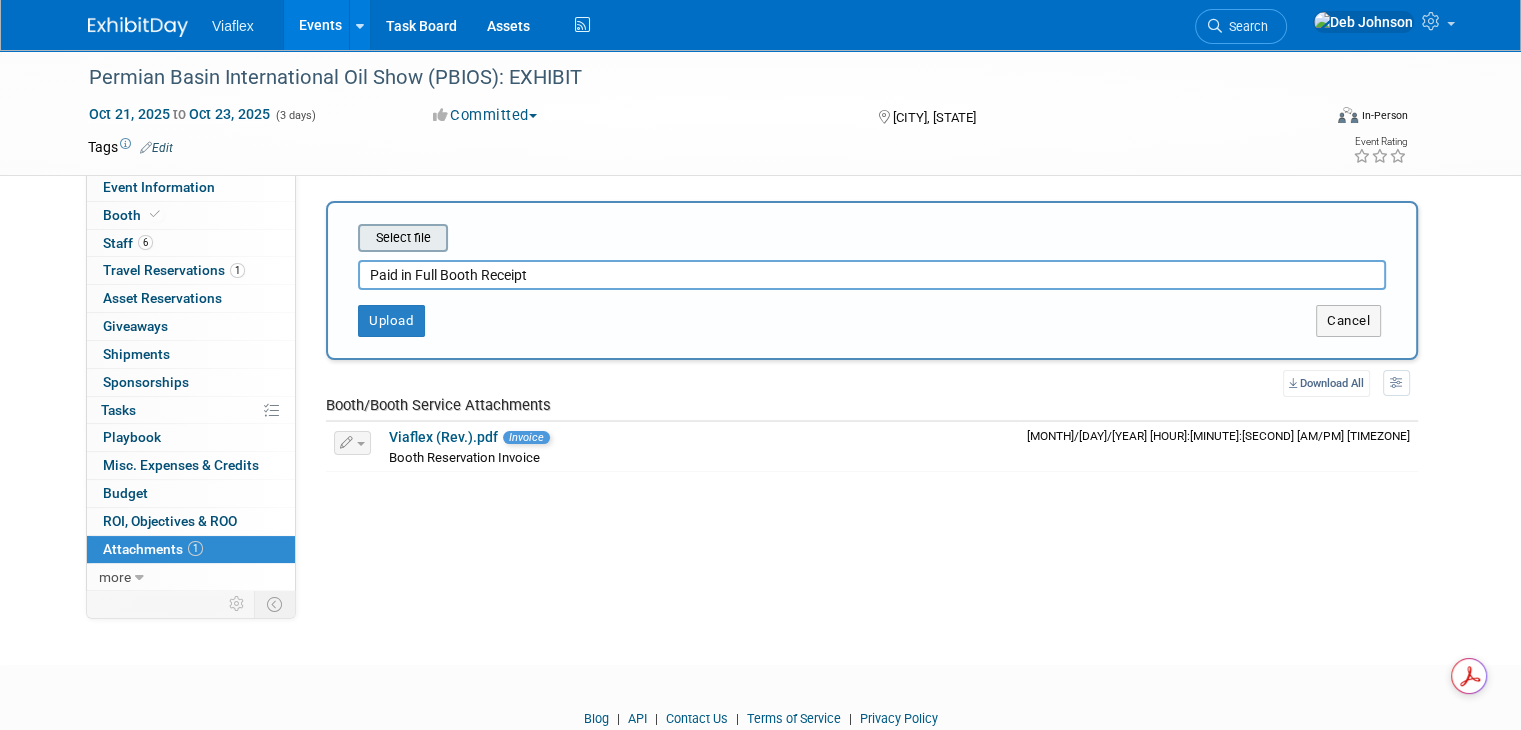 type on "Paid in Full Booth Receipt" 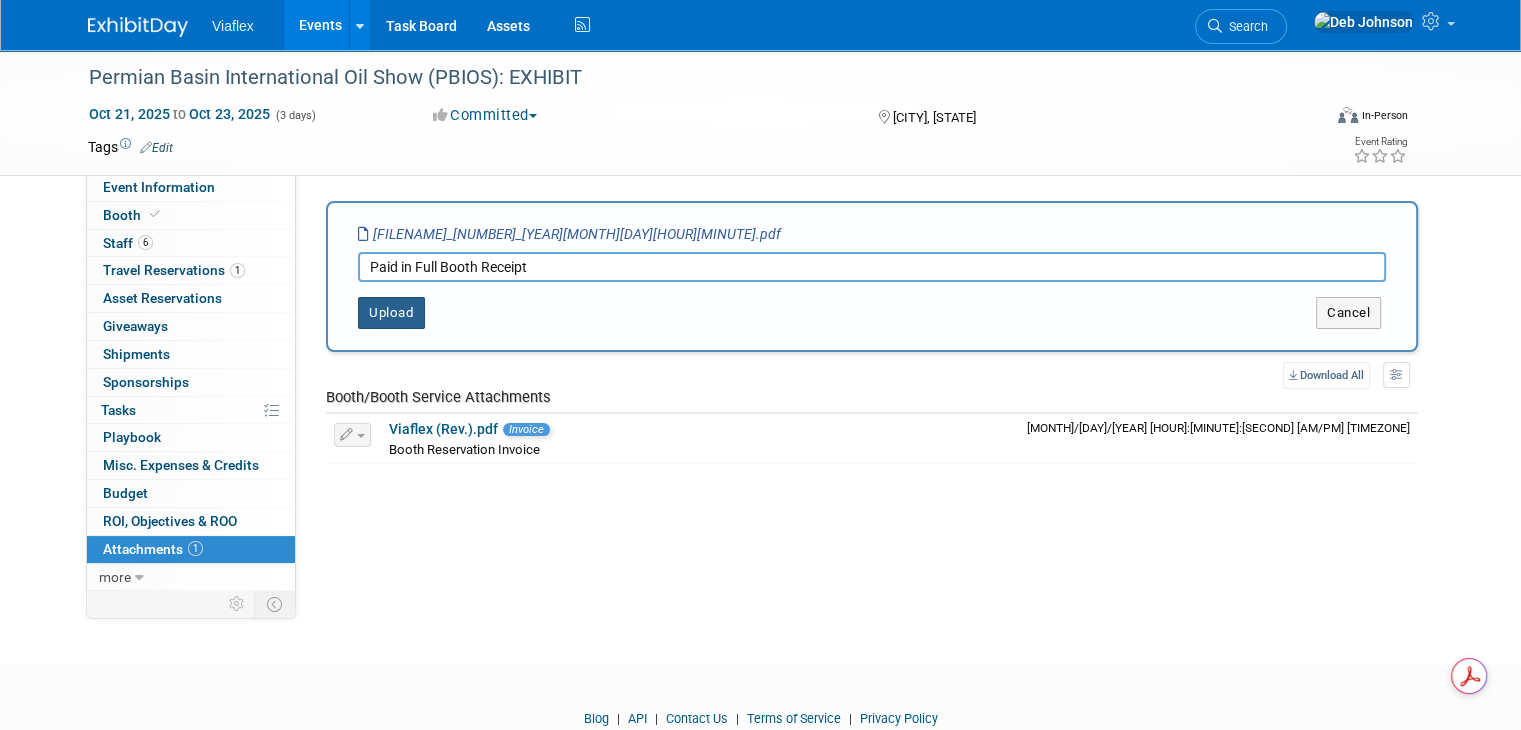 click on "Upload" at bounding box center (391, 313) 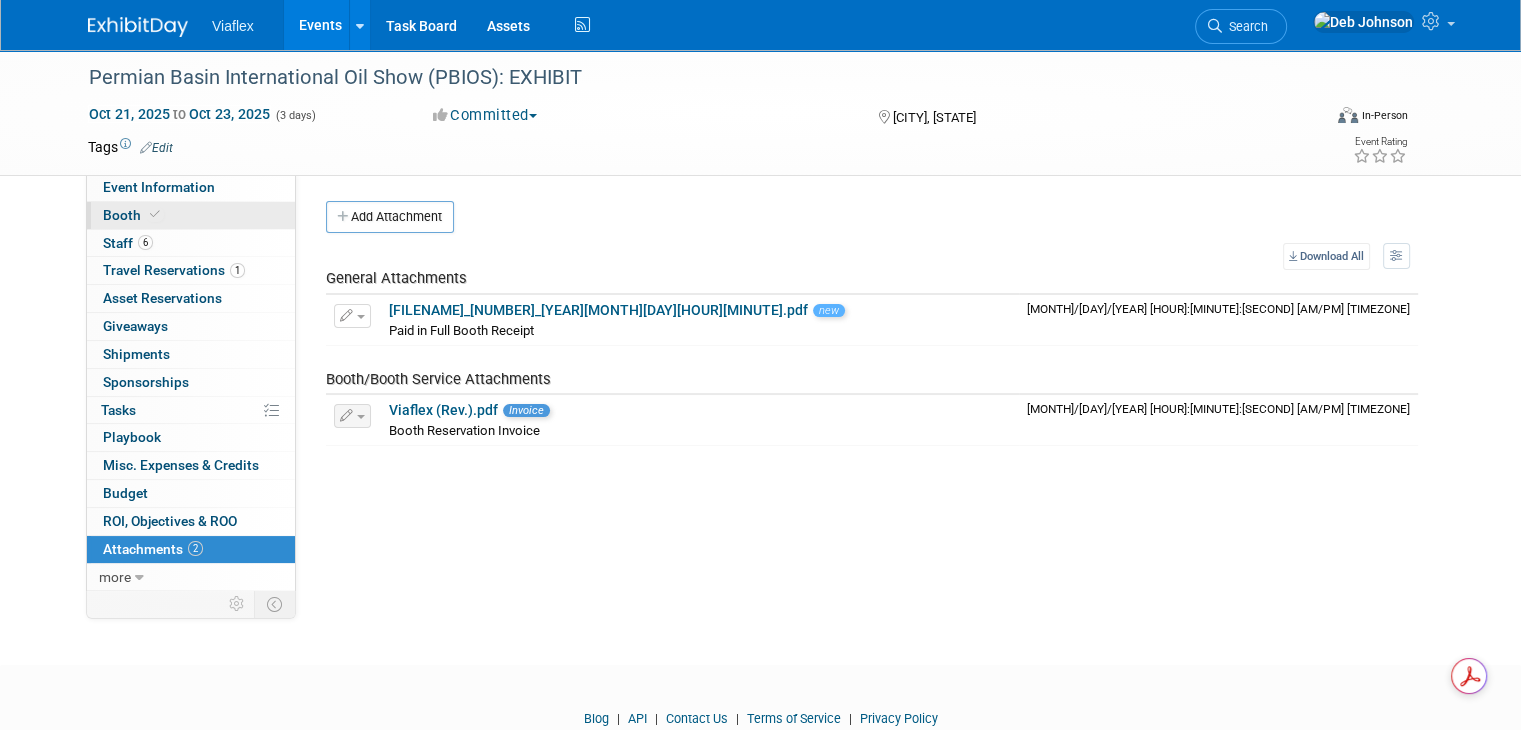 click on "Booth" at bounding box center (133, 215) 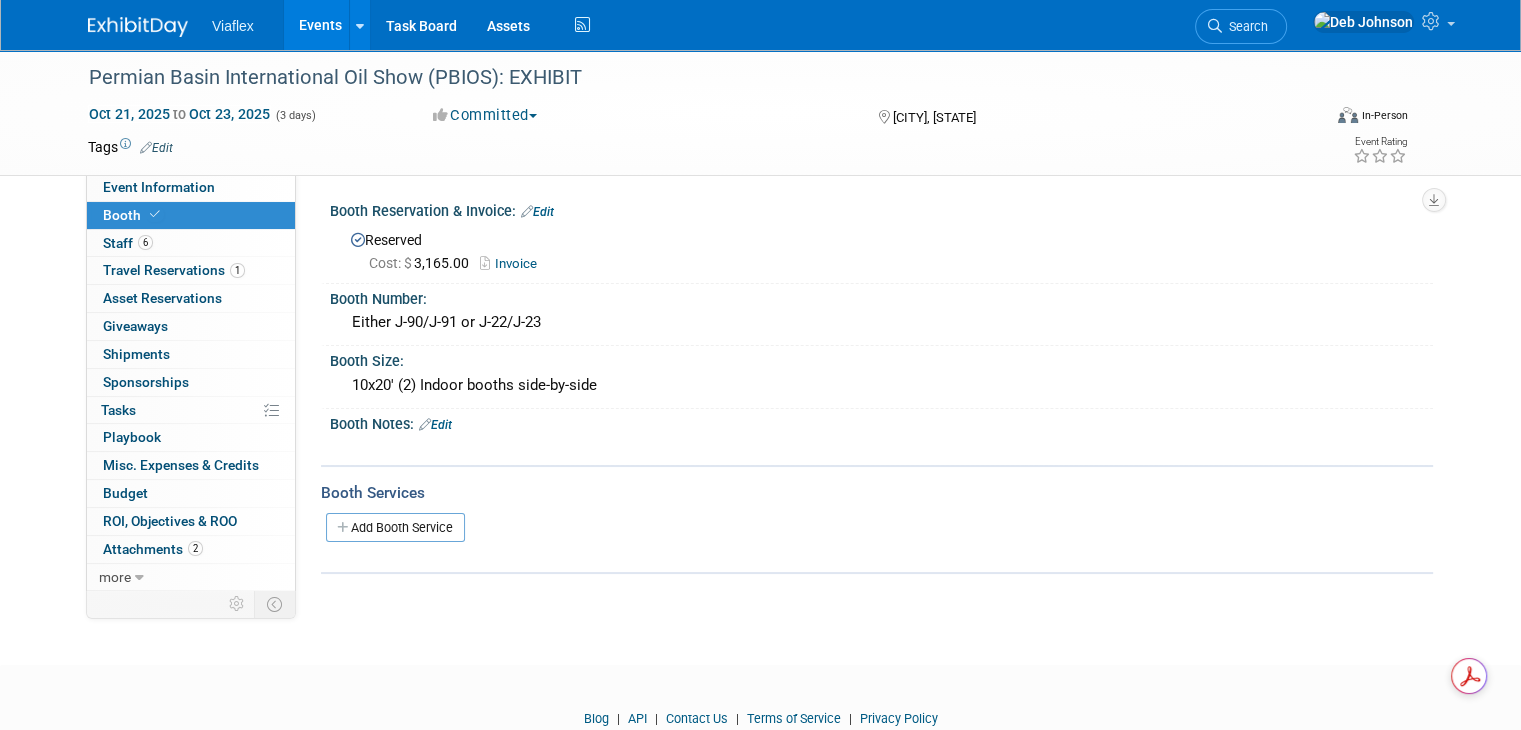 click on "Edit" at bounding box center [537, 212] 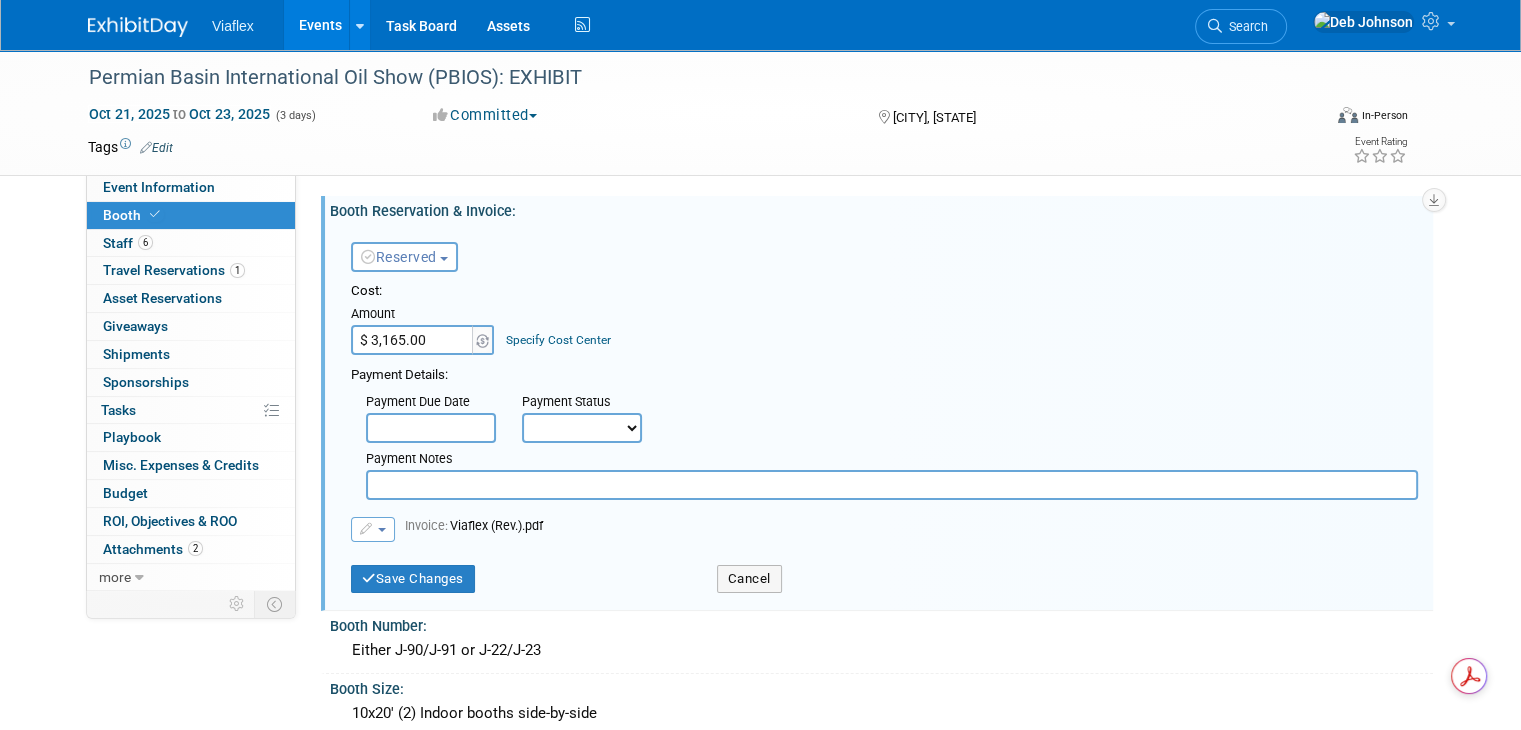 click on "Not Paid Yet
Partially Paid
Paid in Full" at bounding box center (582, 428) 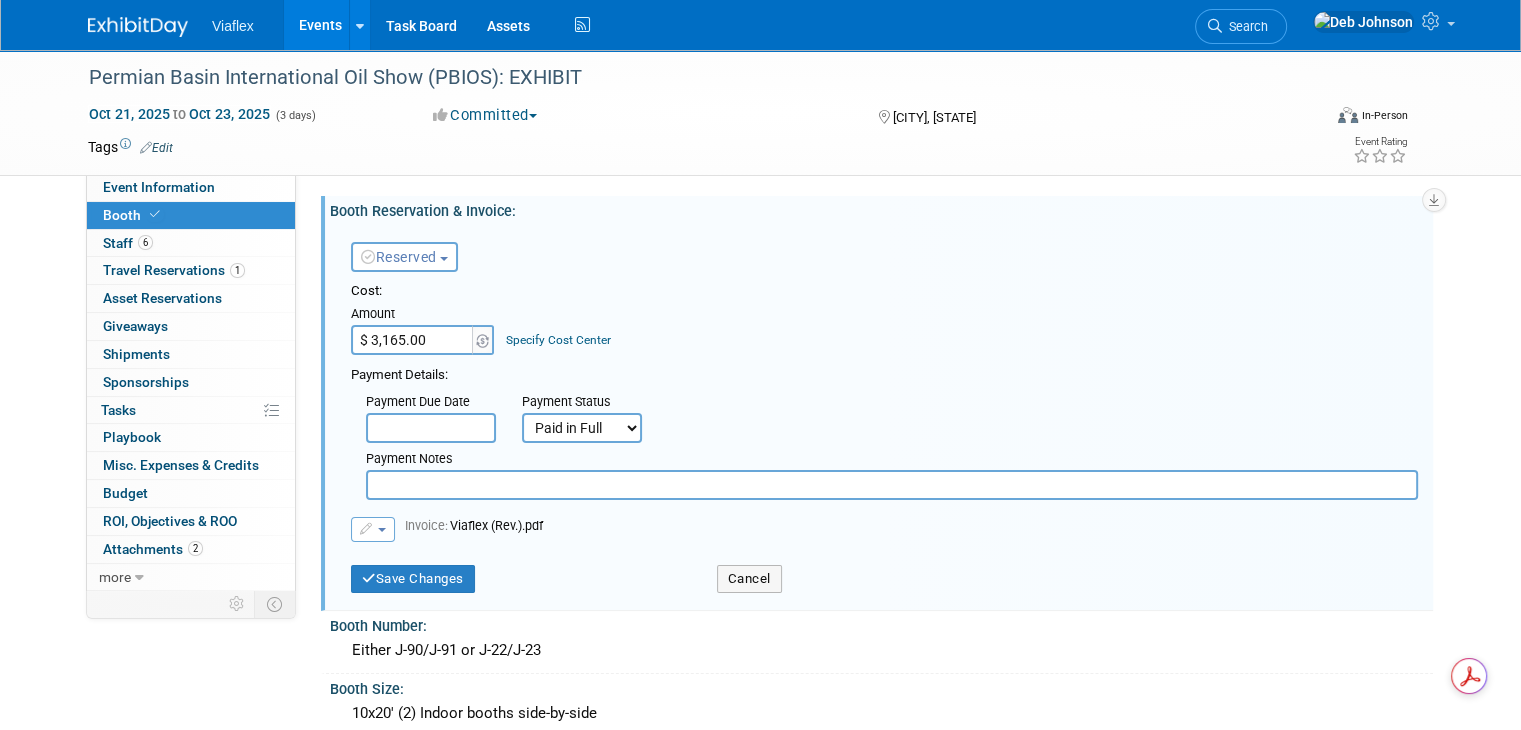 click on "Not Paid Yet
Partially Paid
Paid in Full" at bounding box center (582, 428) 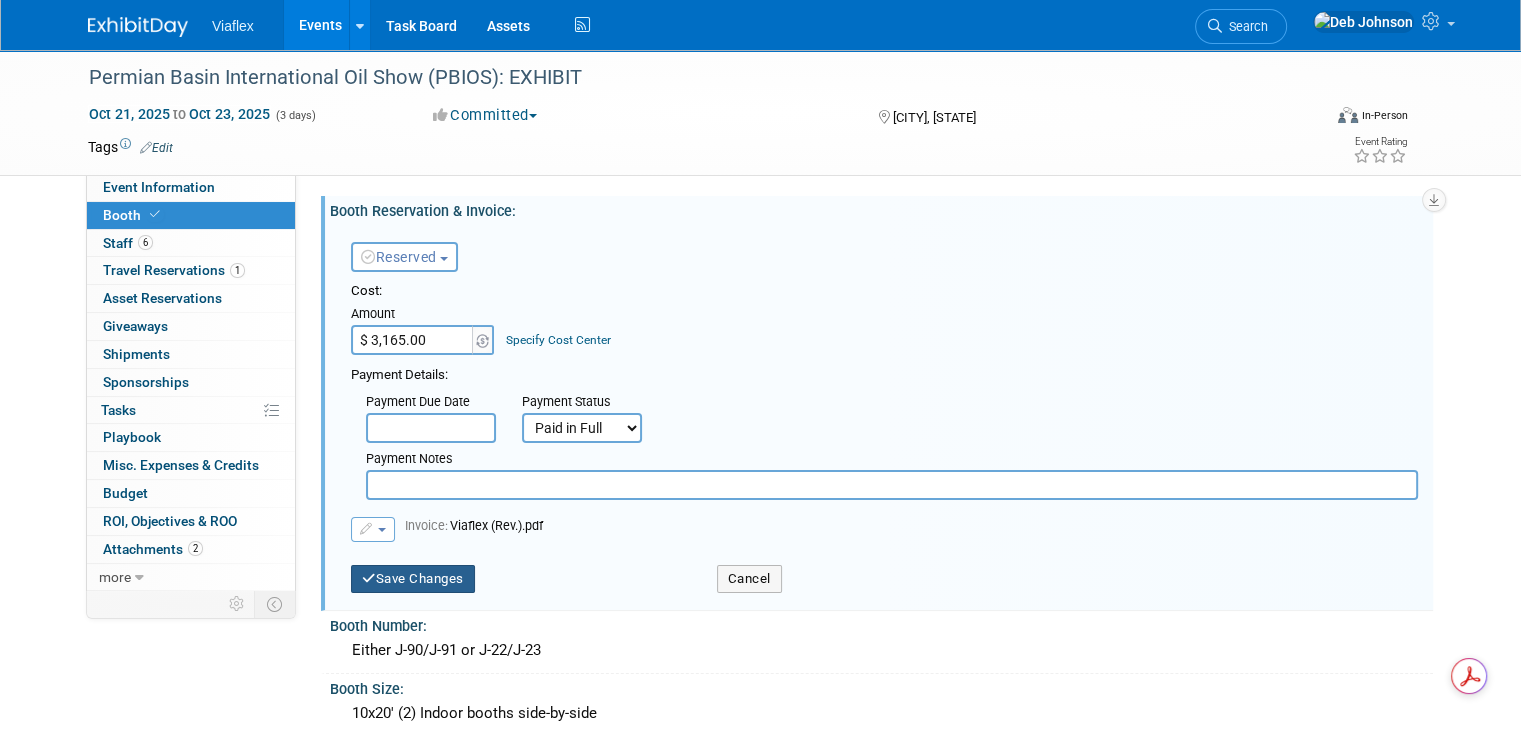 click on "Save Changes" at bounding box center (413, 579) 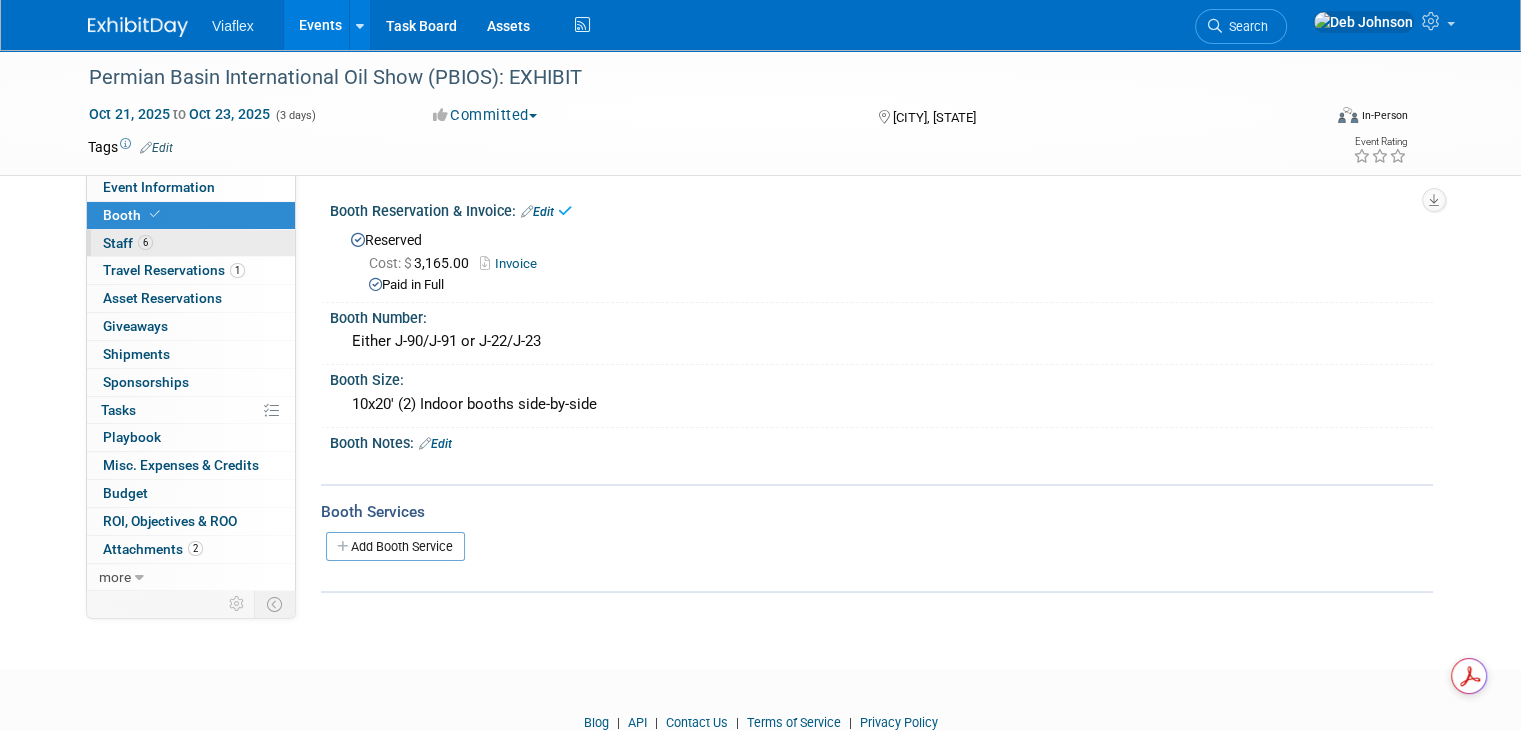 click on "Staff 6" at bounding box center [128, 243] 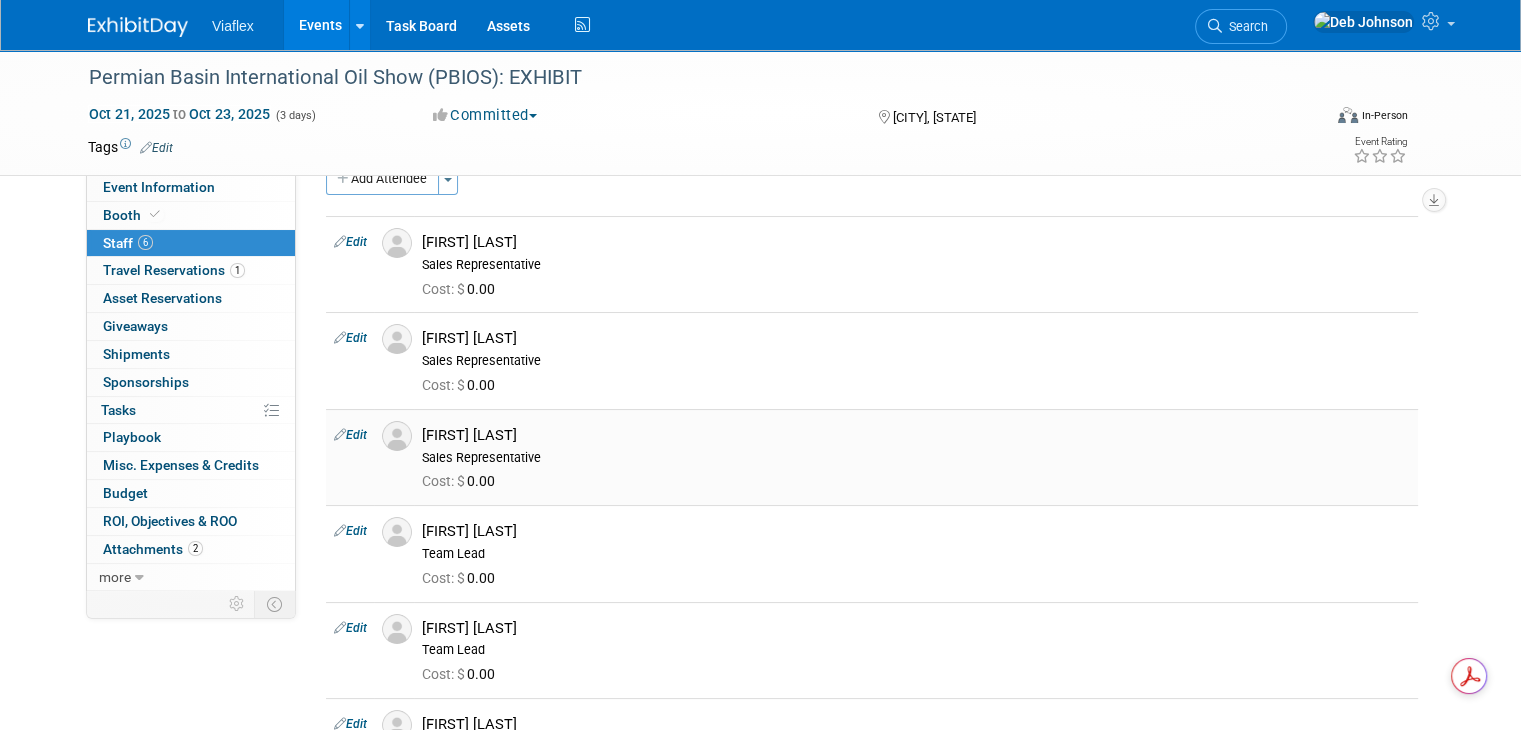 scroll, scrollTop: 0, scrollLeft: 0, axis: both 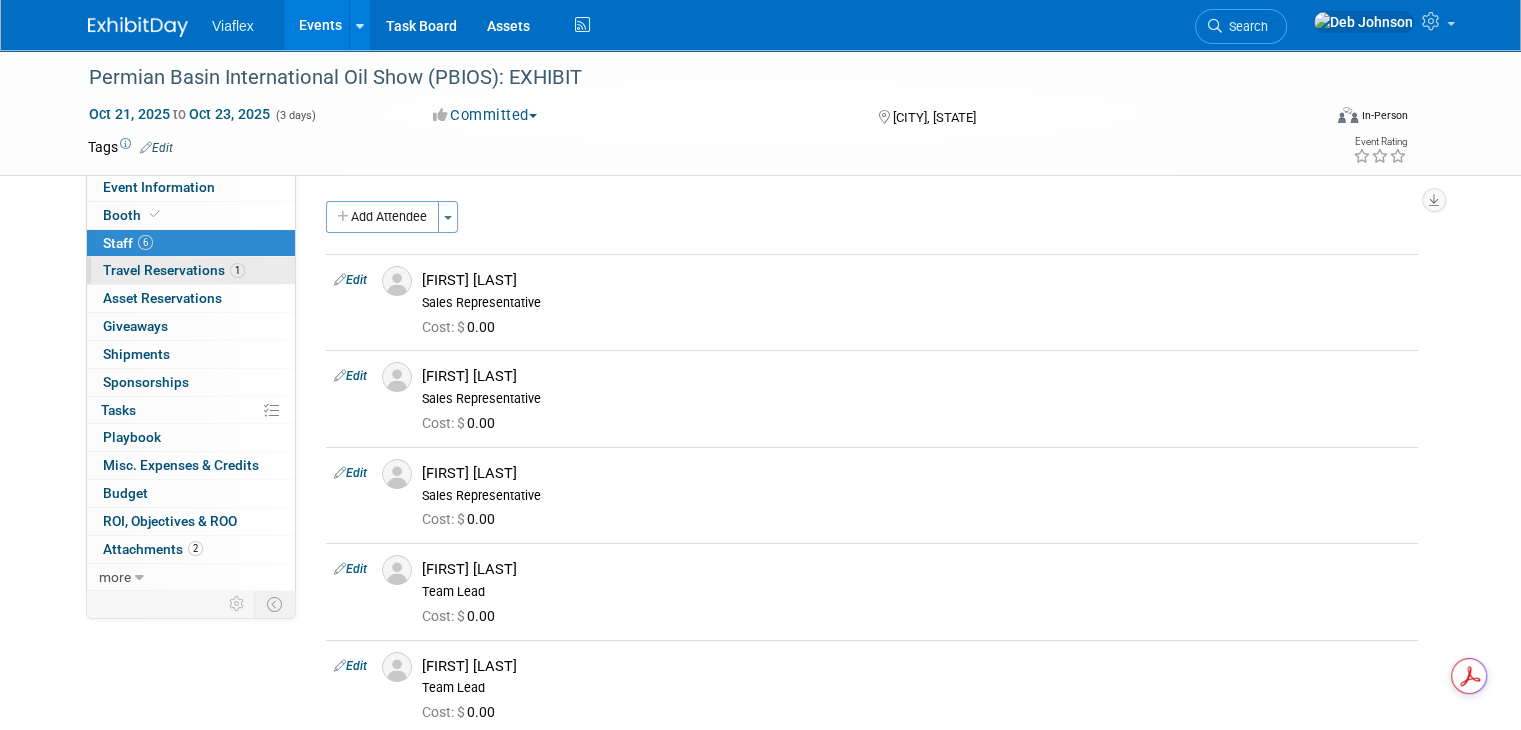 click on "Travel Reservations 1" at bounding box center (174, 270) 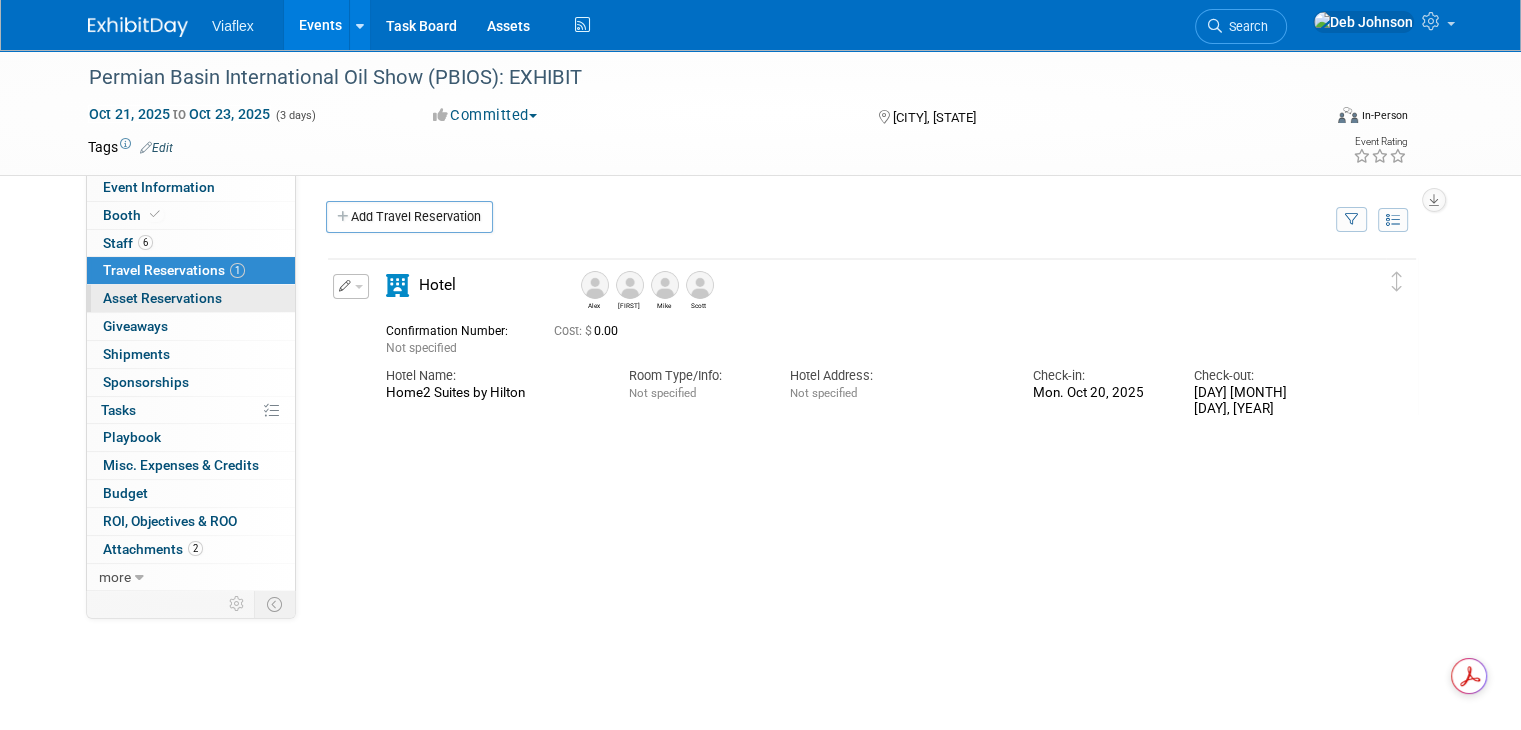 click on "Asset Reservations 0" at bounding box center (162, 298) 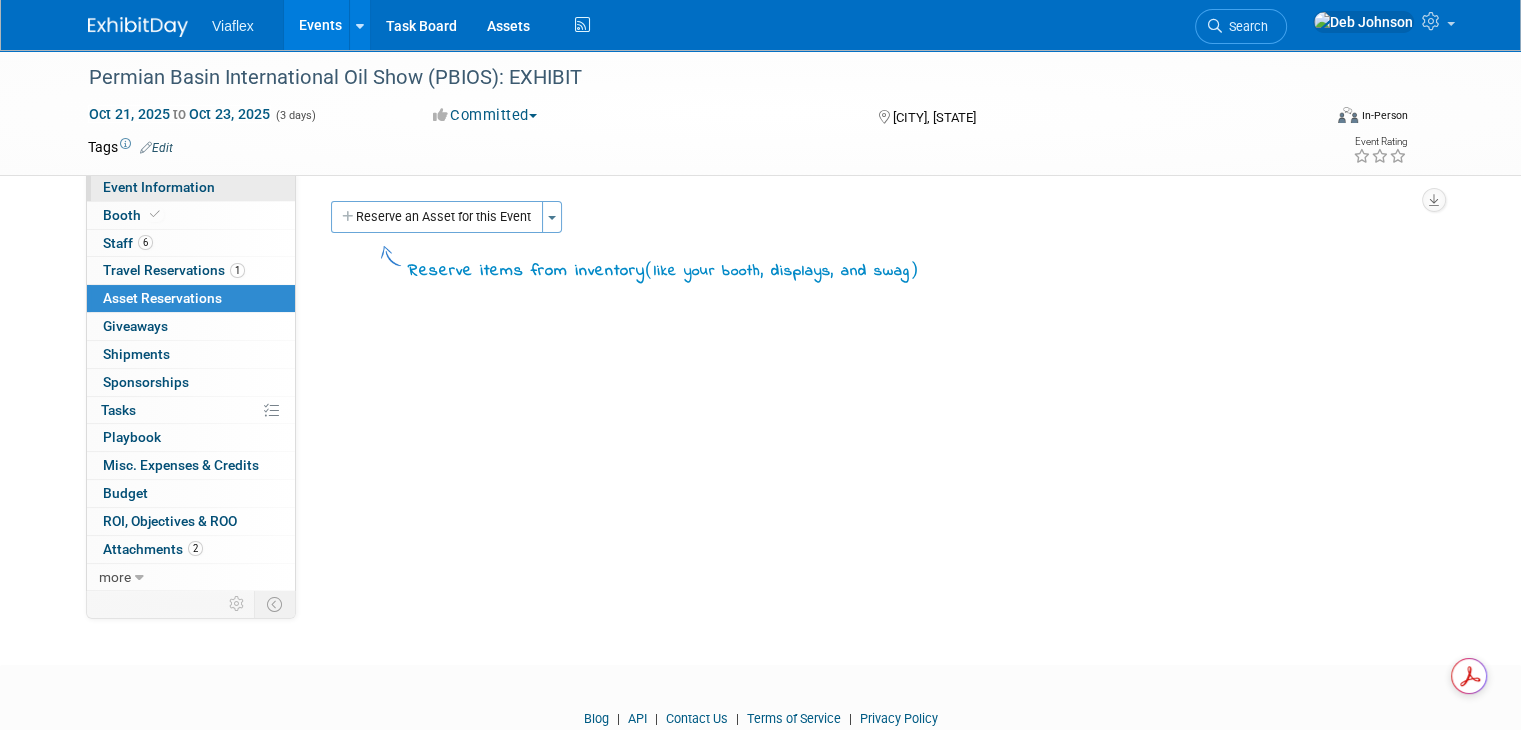click on "Event Information" at bounding box center [159, 187] 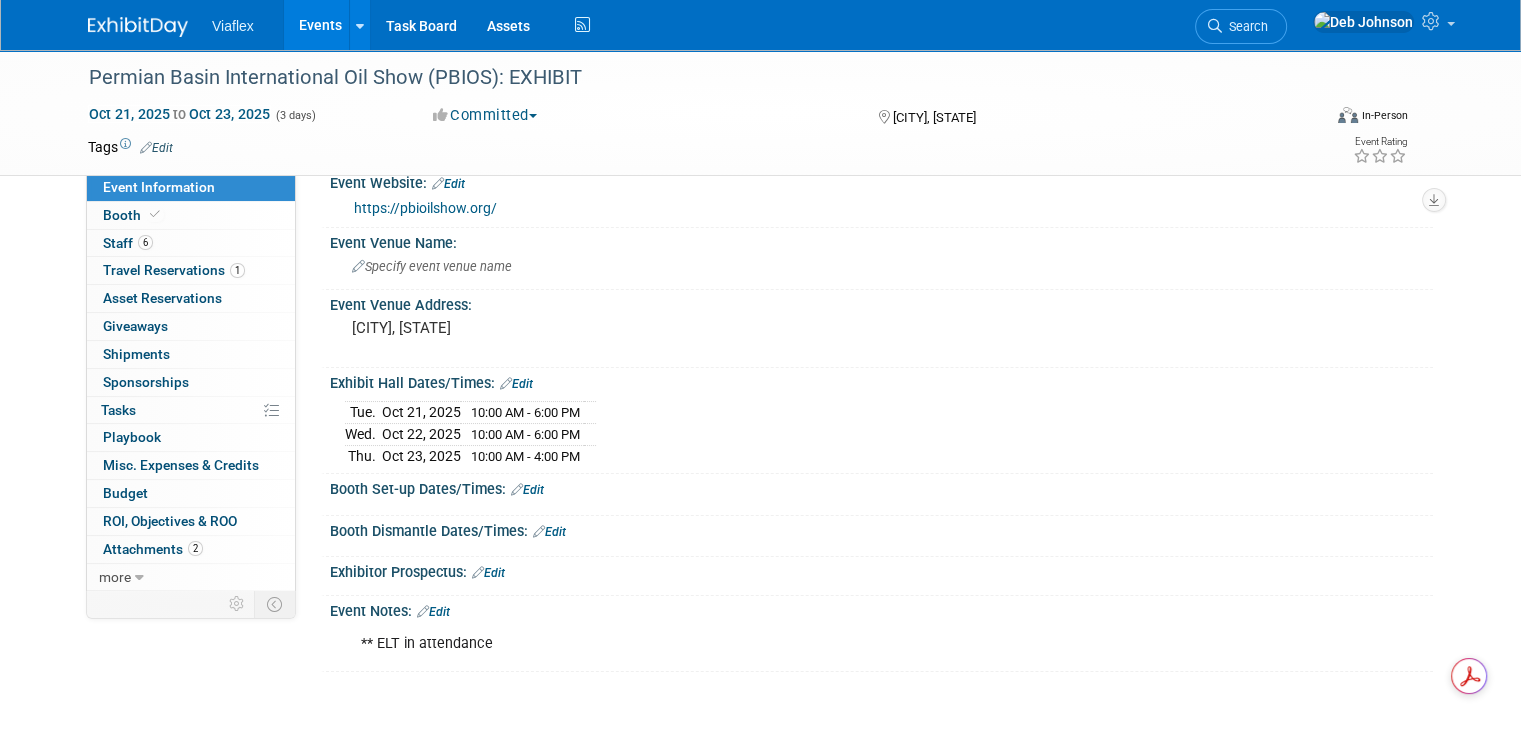 scroll, scrollTop: 0, scrollLeft: 0, axis: both 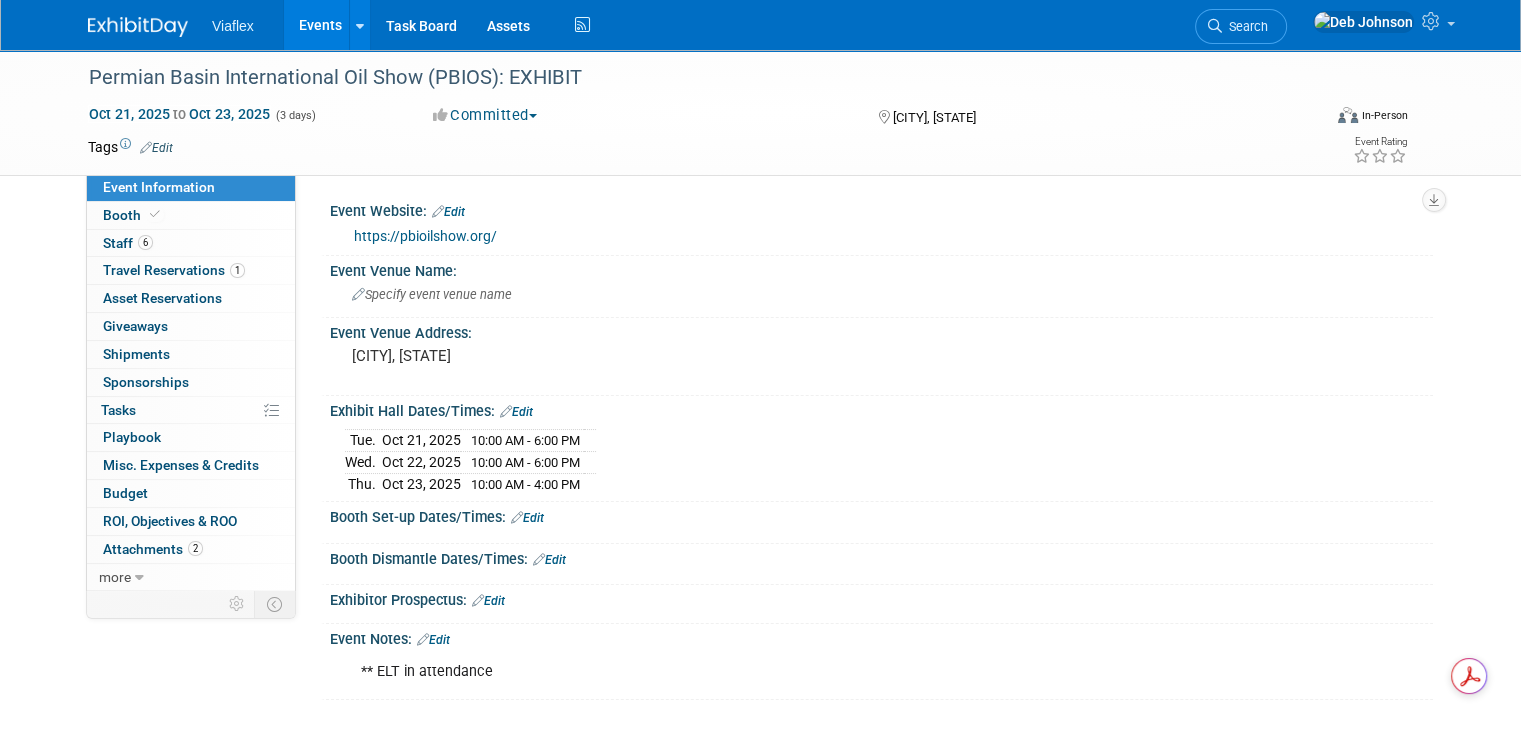 click on "https://pbioilshow.org/" at bounding box center (425, 236) 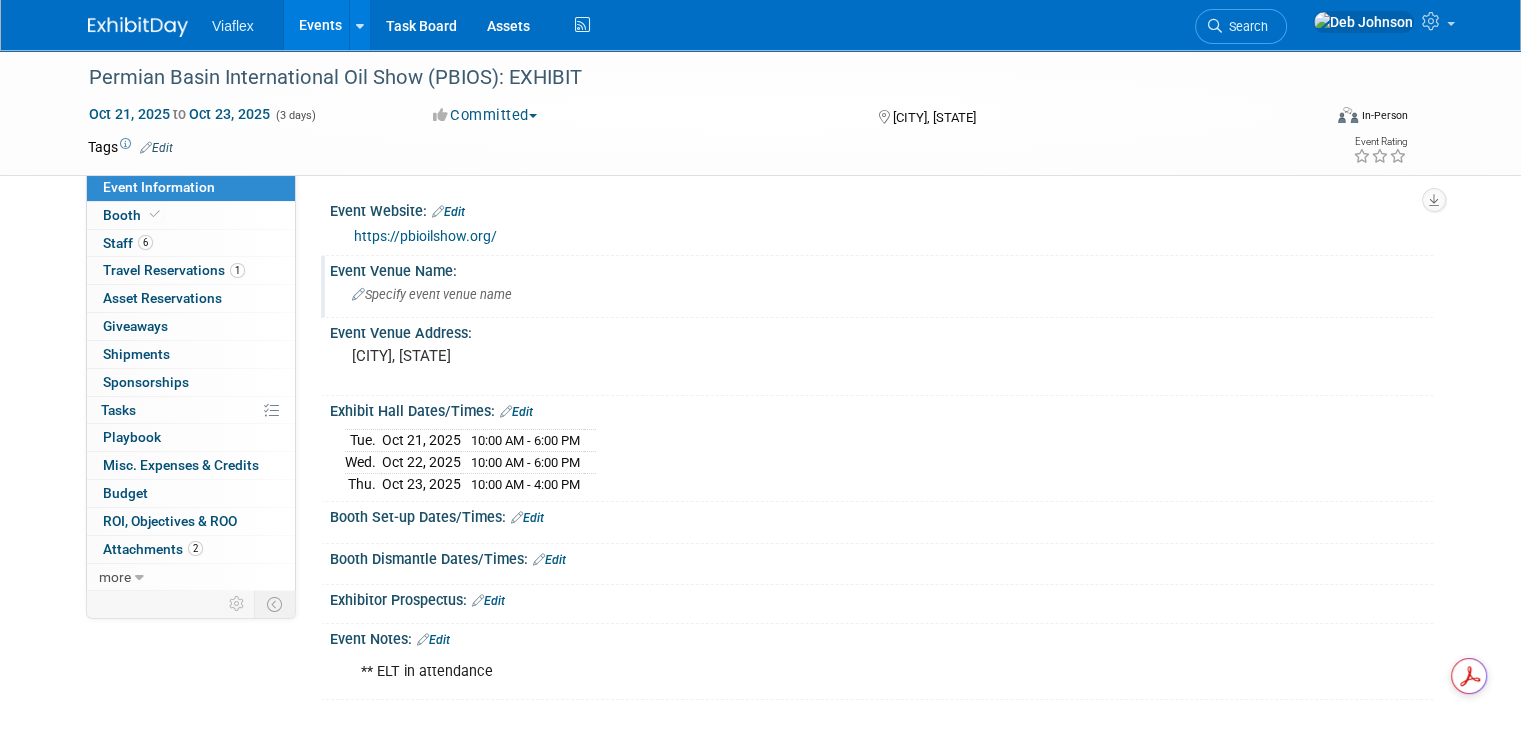 click on "Specify event venue name" at bounding box center [432, 294] 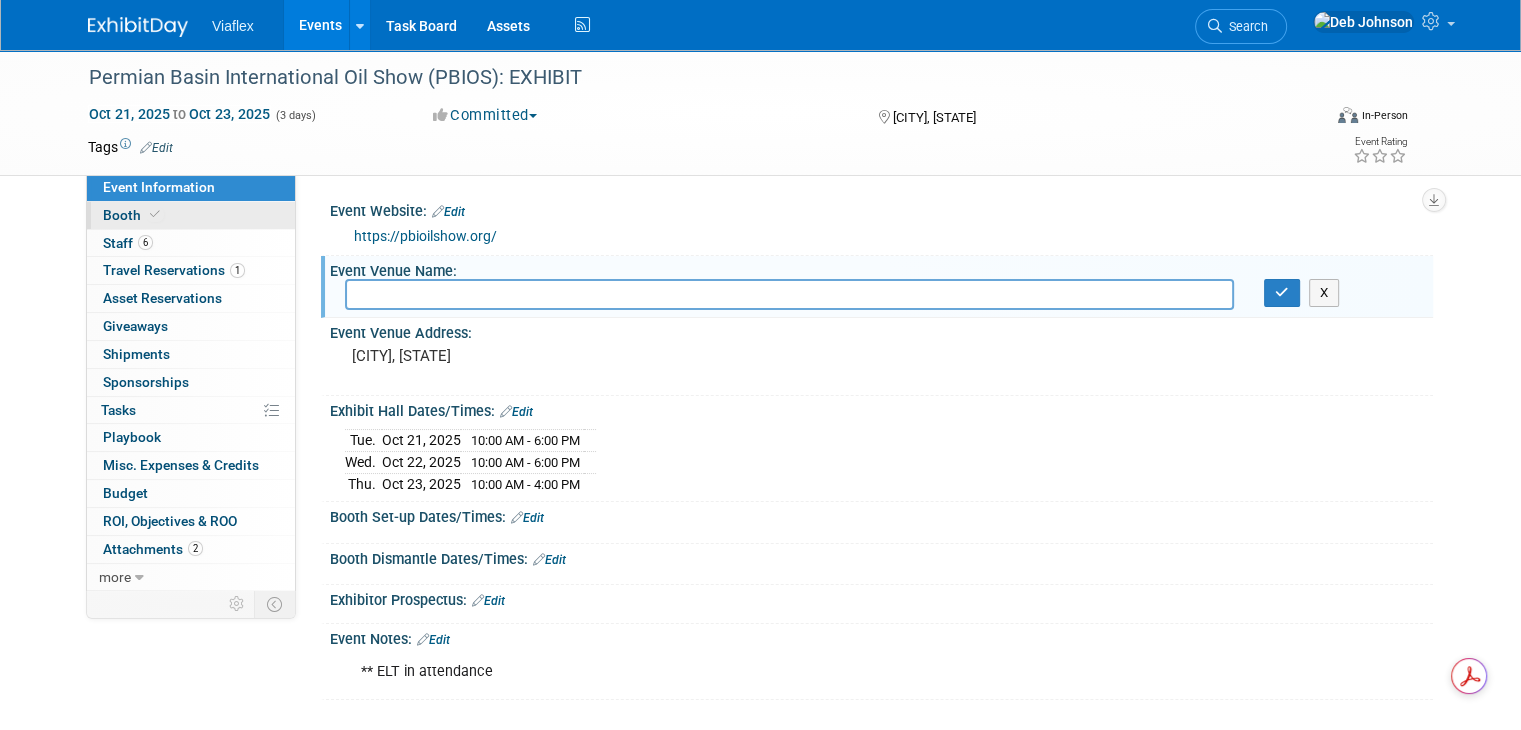 click on "Booth" at bounding box center (133, 215) 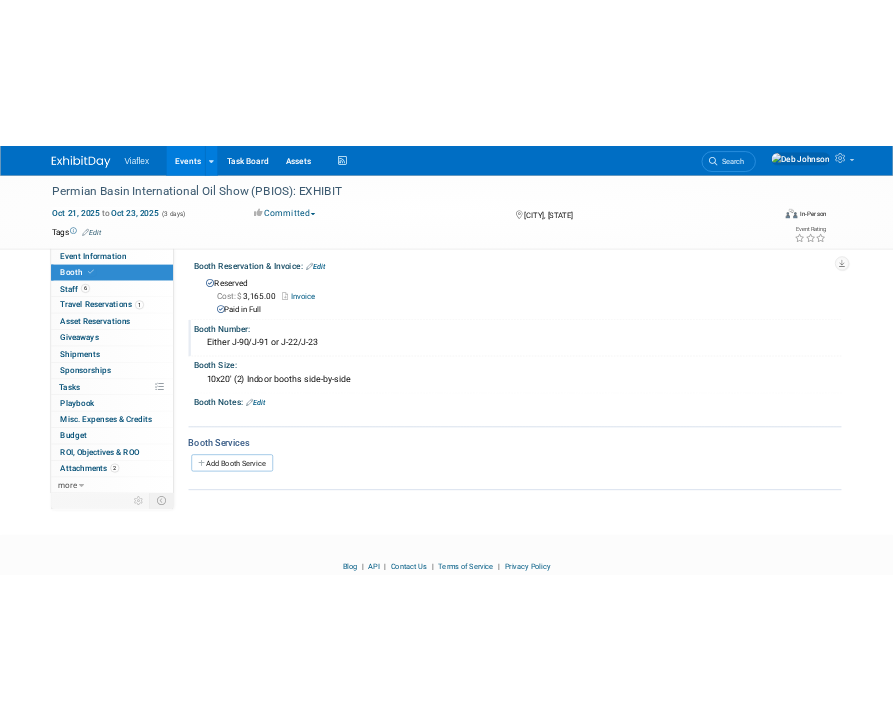 scroll, scrollTop: 0, scrollLeft: 0, axis: both 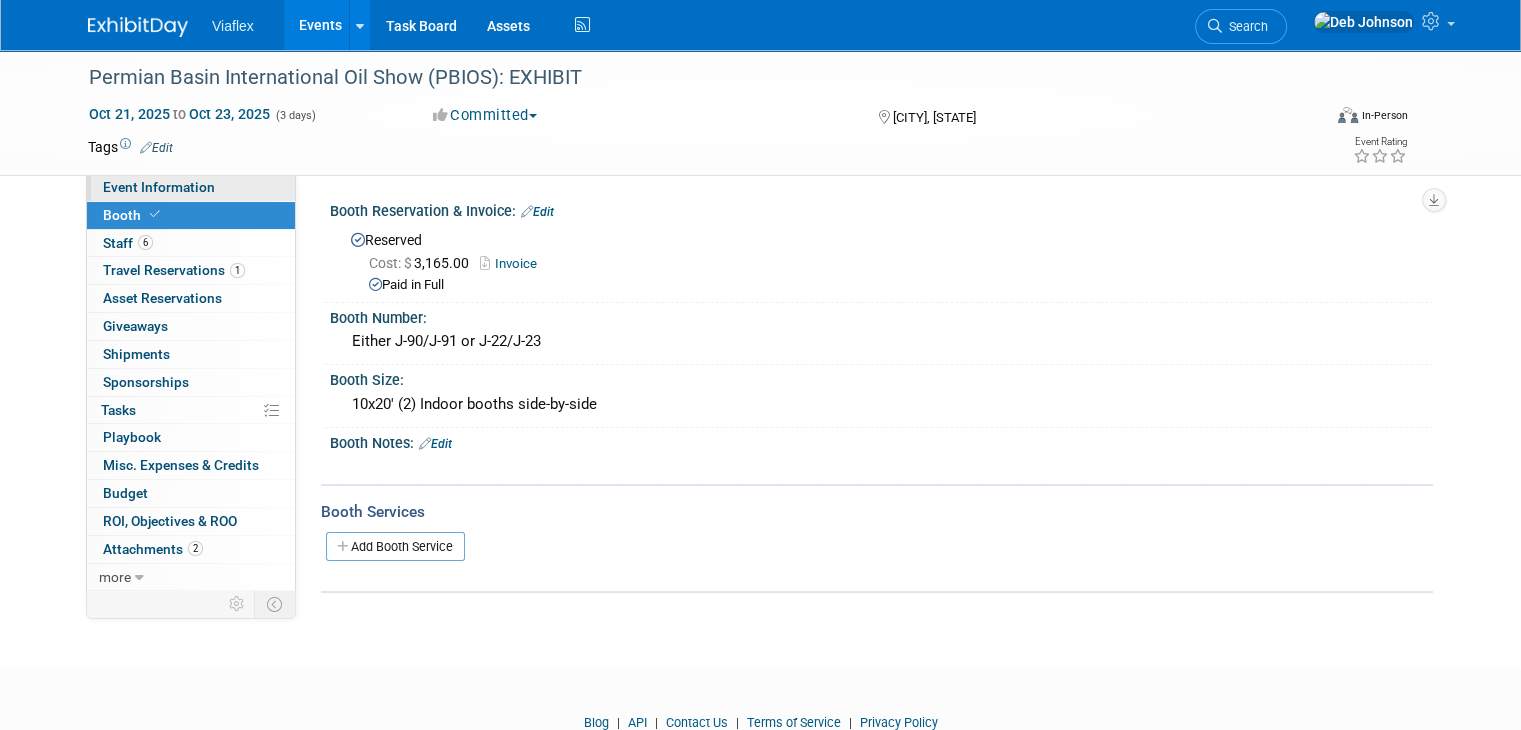 click on "Event Information" at bounding box center (159, 187) 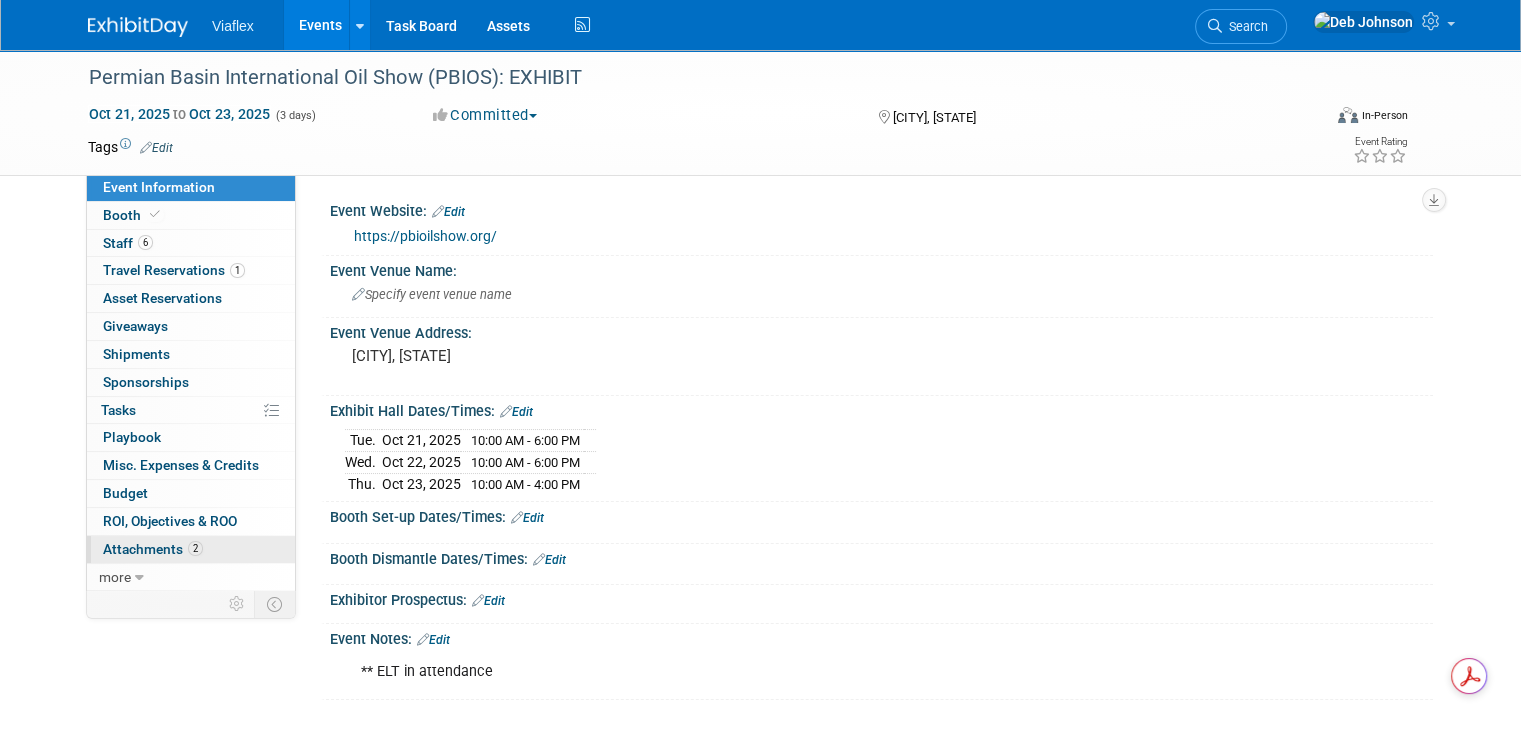 click on "Attachments 2" at bounding box center (153, 549) 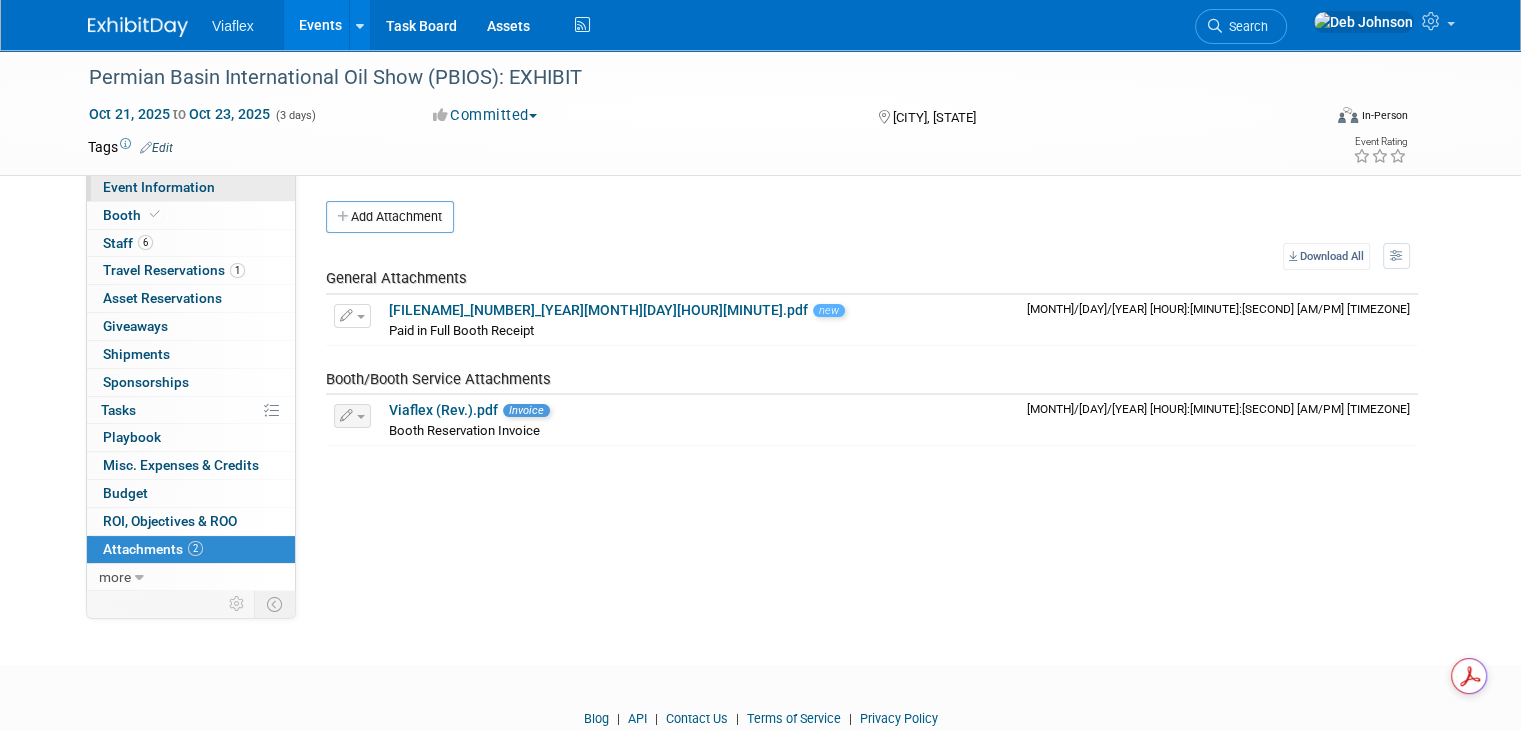 click on "Event Information" at bounding box center (159, 187) 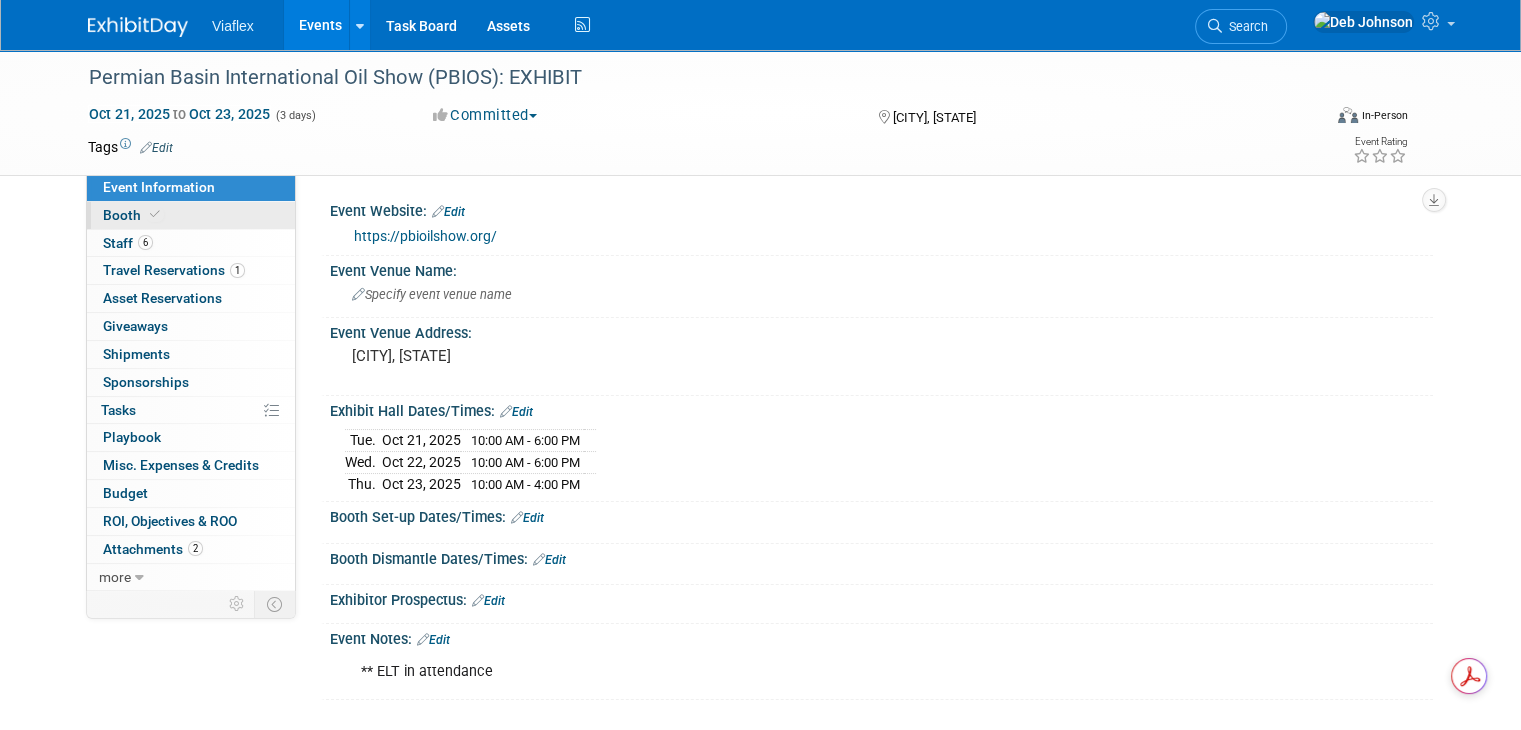 click on "Booth" at bounding box center (133, 215) 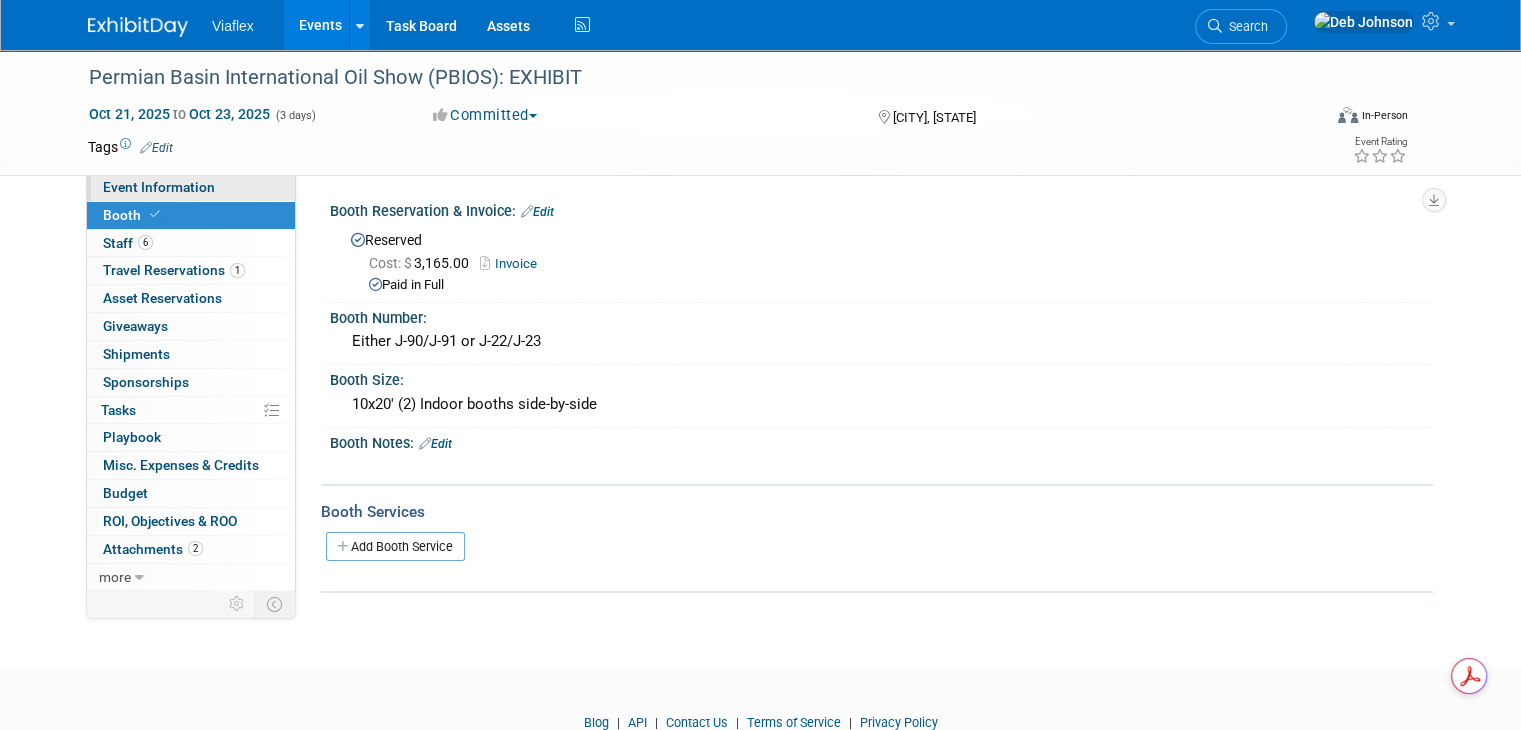 click on "Event Information" at bounding box center (159, 187) 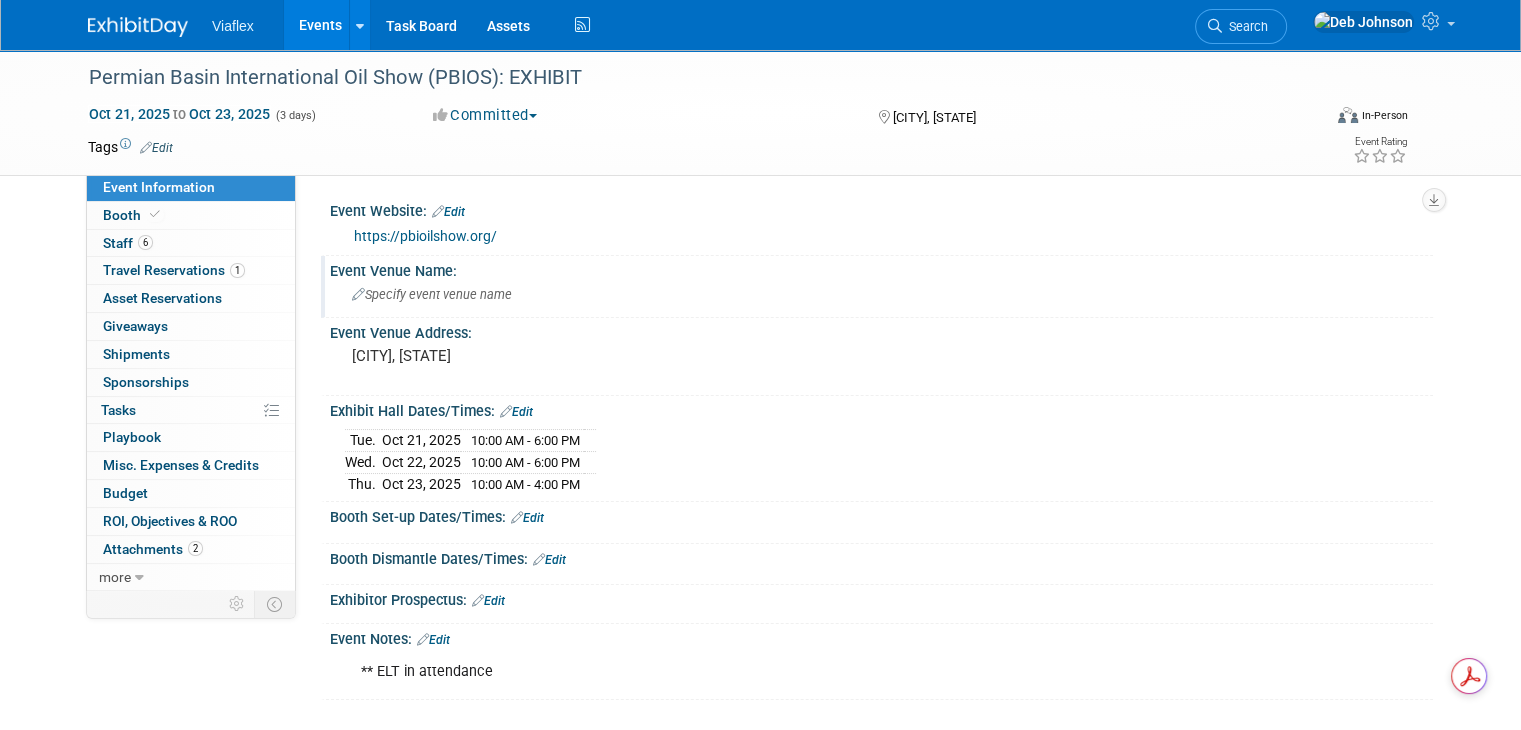 click on "Specify event venue name" at bounding box center [432, 294] 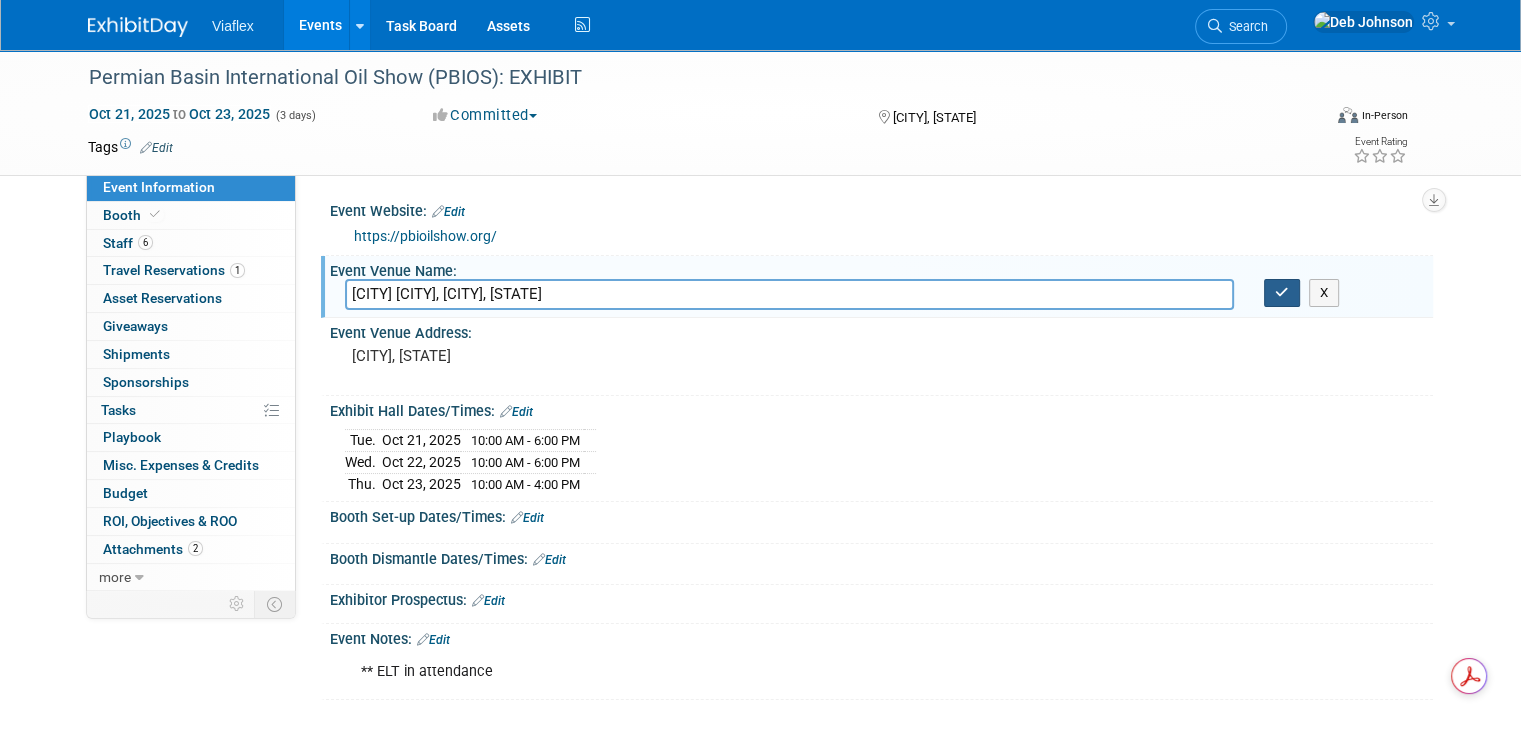 type on "[CITY] [CITY], [CITY], [STATE]" 